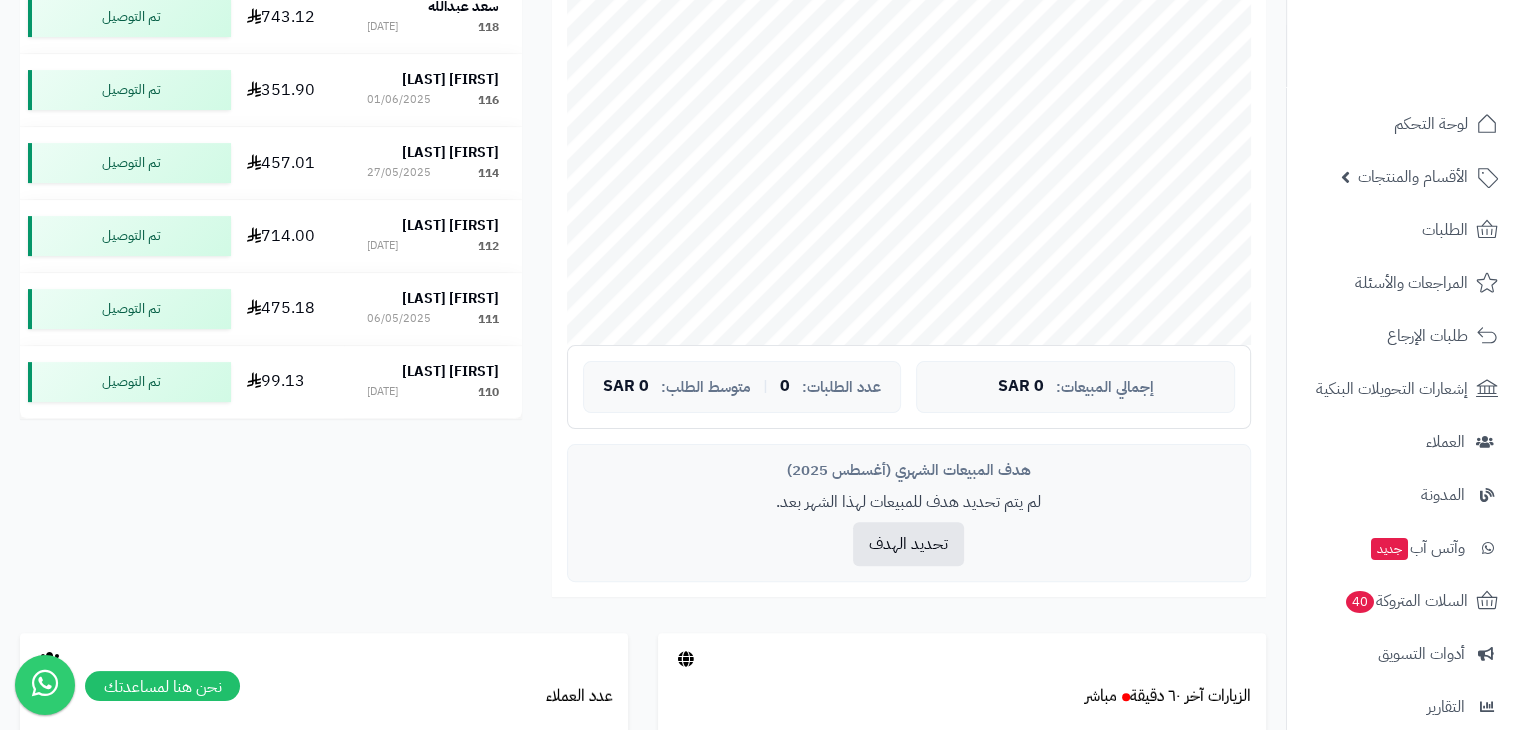 scroll, scrollTop: 482, scrollLeft: 0, axis: vertical 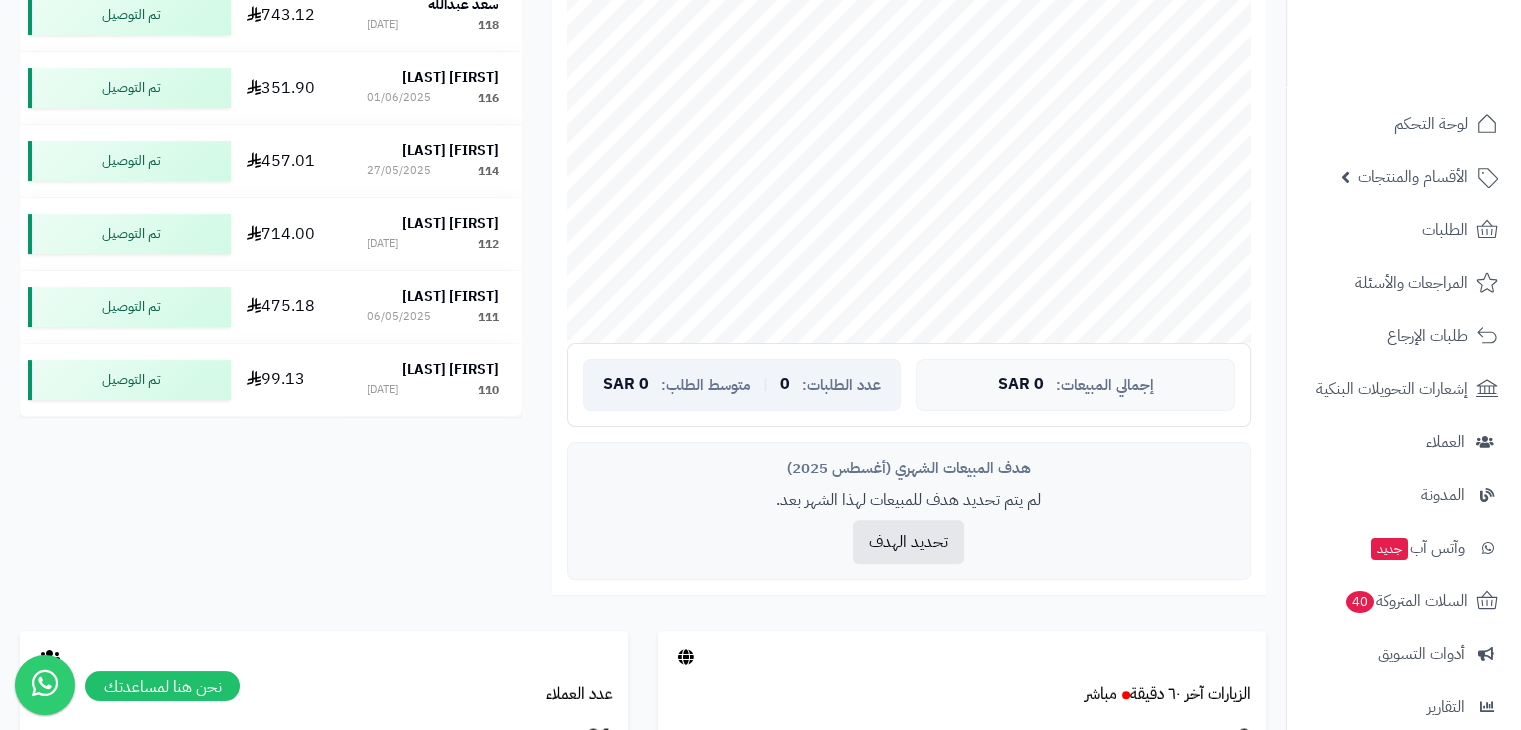 click on "عدد الطلبات:" at bounding box center [841, 385] 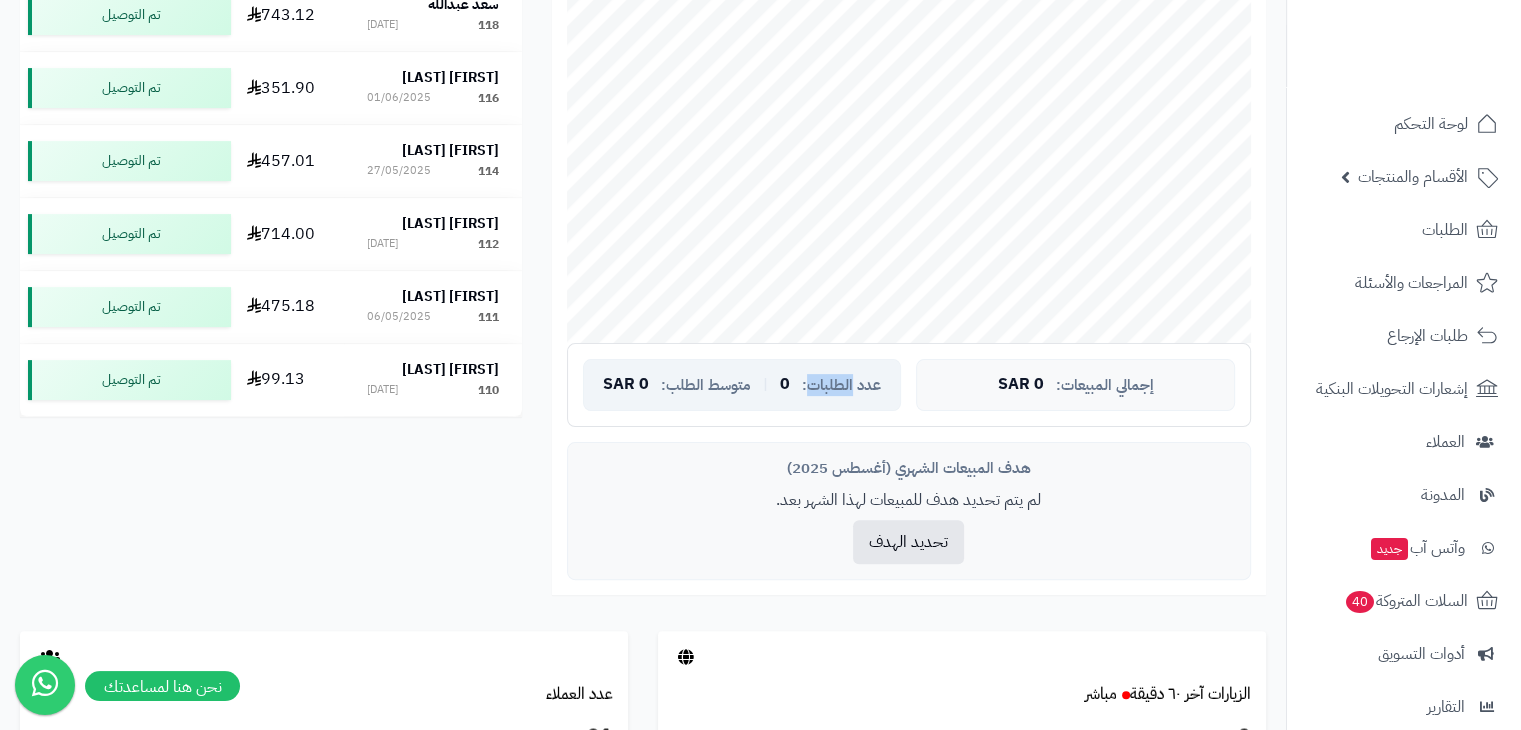 click on "عدد الطلبات:" at bounding box center (841, 385) 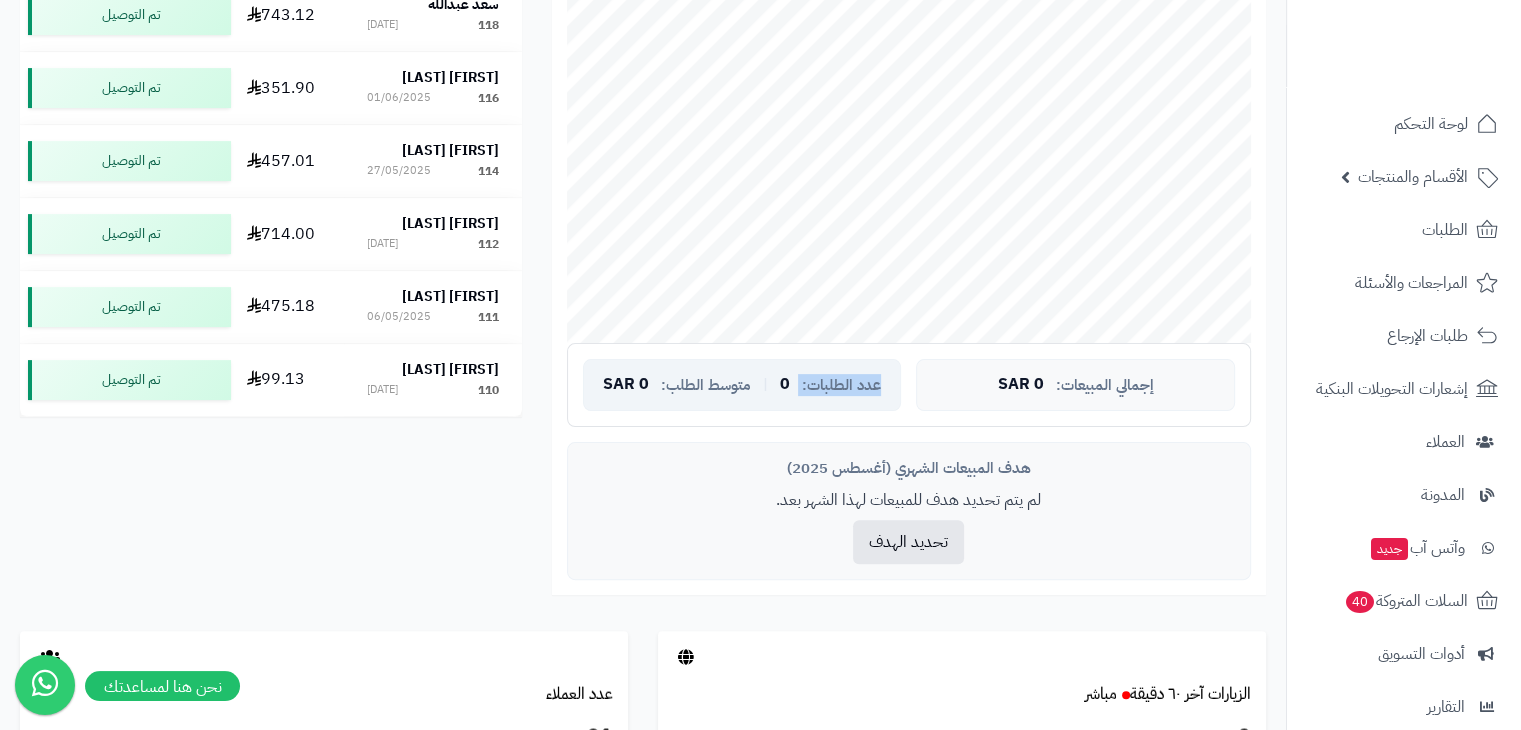 click on "عدد الطلبات:" at bounding box center (841, 385) 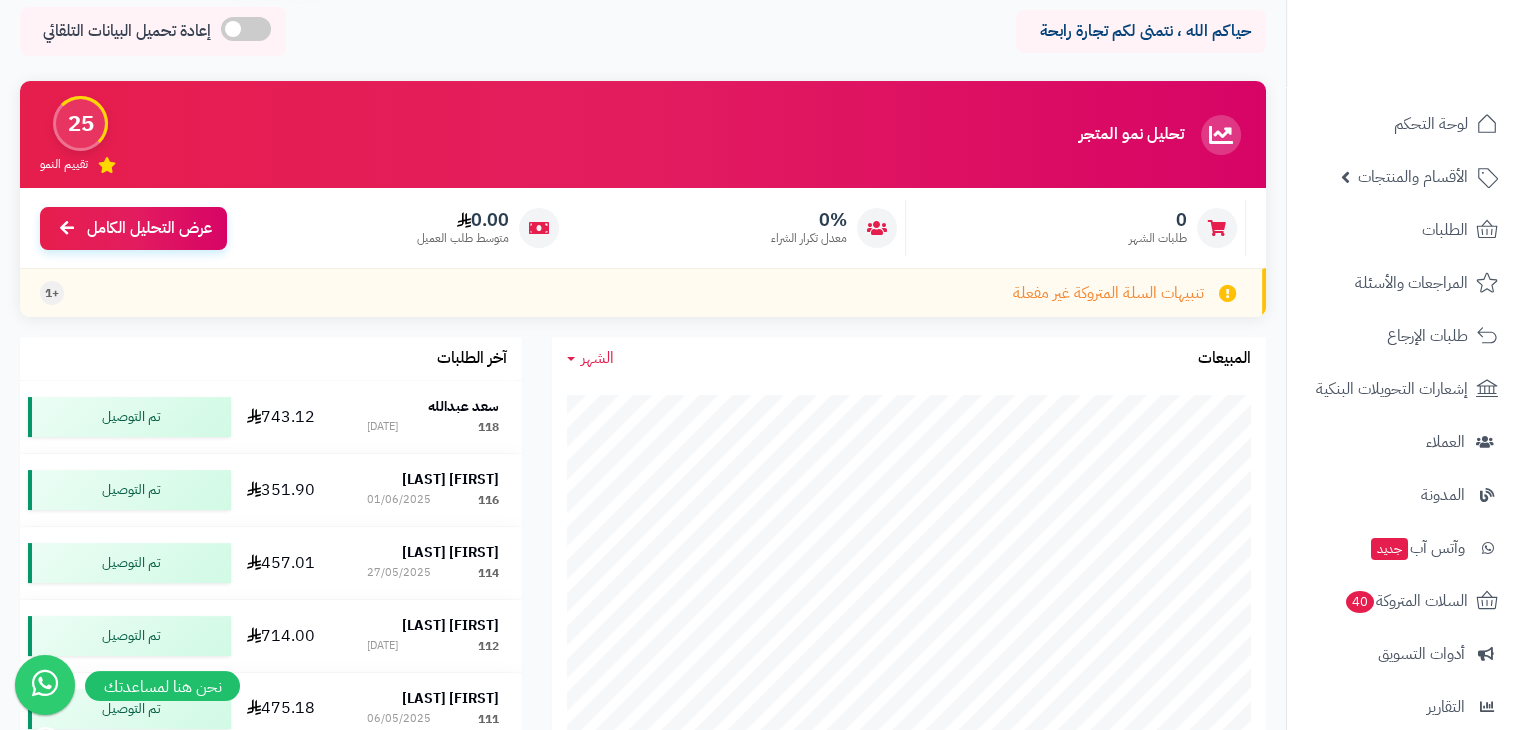 scroll, scrollTop: 72, scrollLeft: 0, axis: vertical 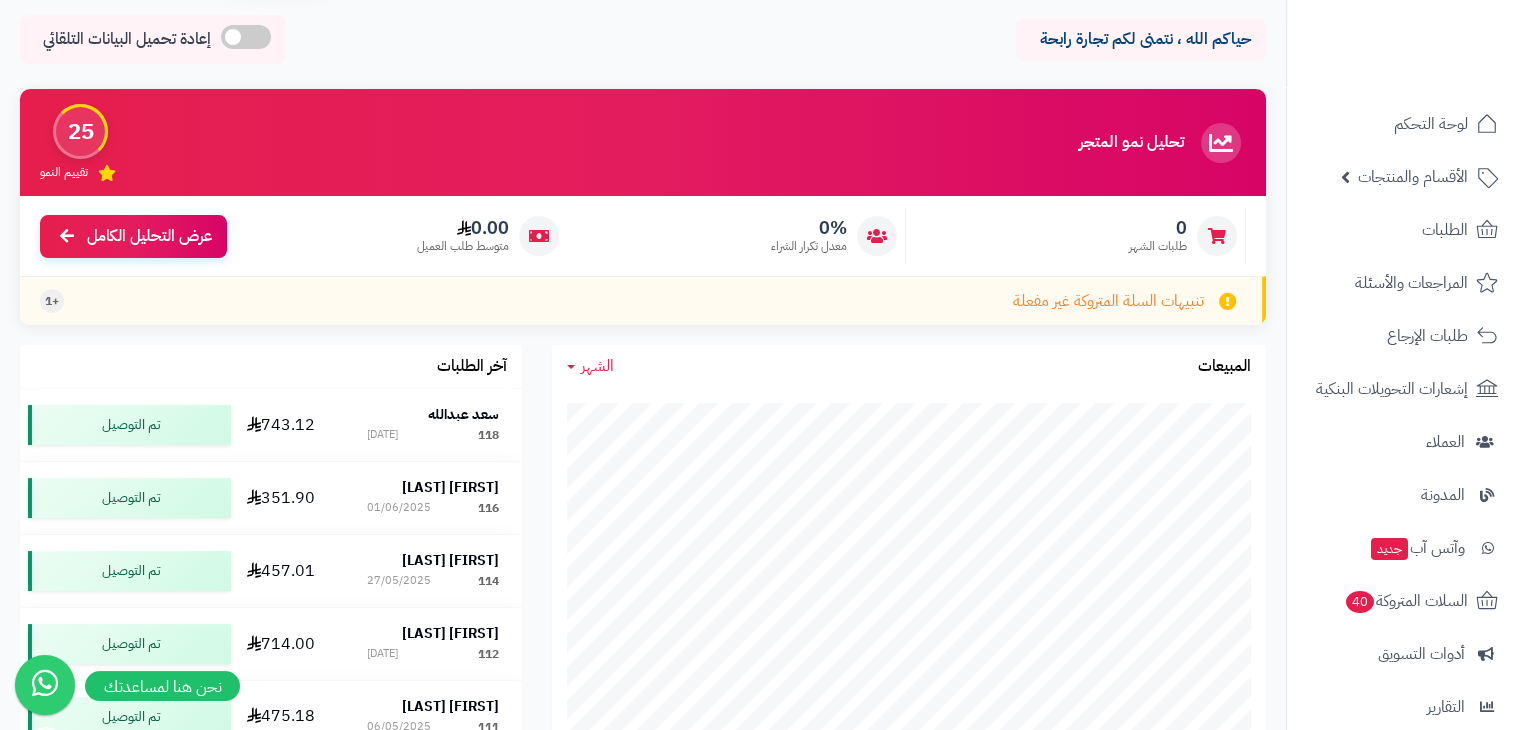 click on "جاري التحميل...
إجمالي المبيعات:
0 SAR
عدد الطلبات:
0
|
متوسط الطلب:
0 SAR
هدف المبيعات الشهري (أغسطس 2025)
لم يتم تحديد هدف للمبيعات لهذا الشهر بعد.
تحديد الهدف" at bounding box center [909, 696] 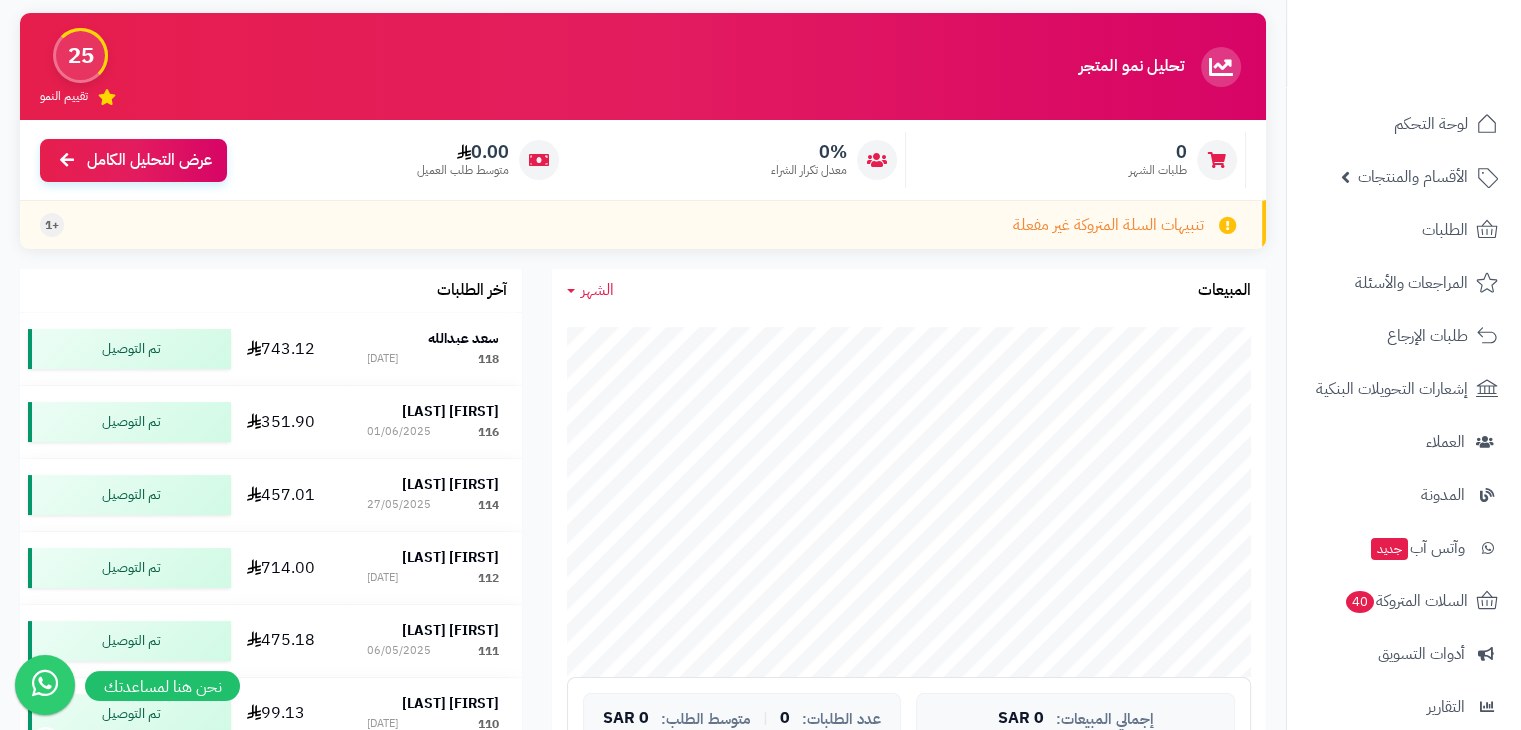 scroll, scrollTop: 143, scrollLeft: 0, axis: vertical 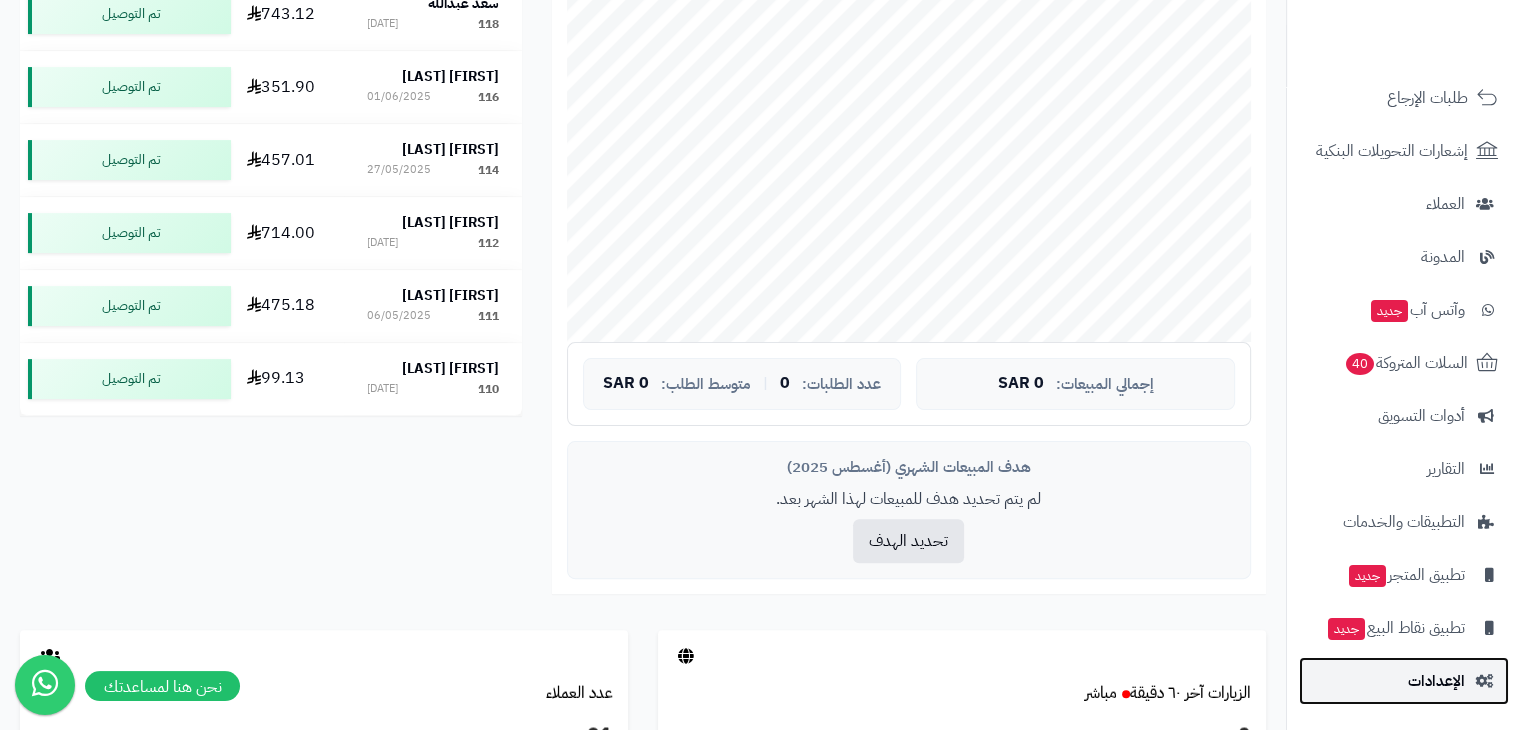 click on "الإعدادات" at bounding box center [1436, 681] 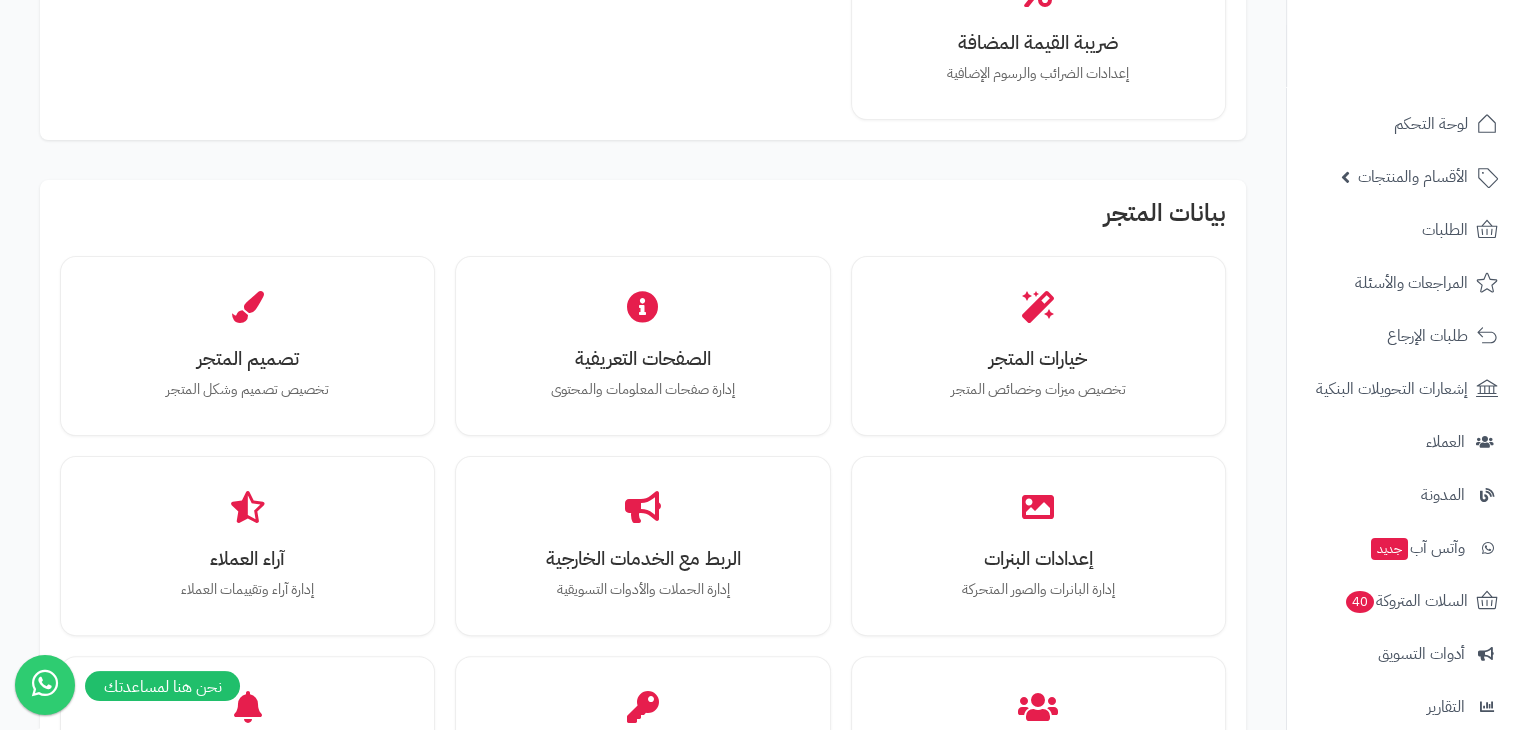 scroll, scrollTop: 444, scrollLeft: 0, axis: vertical 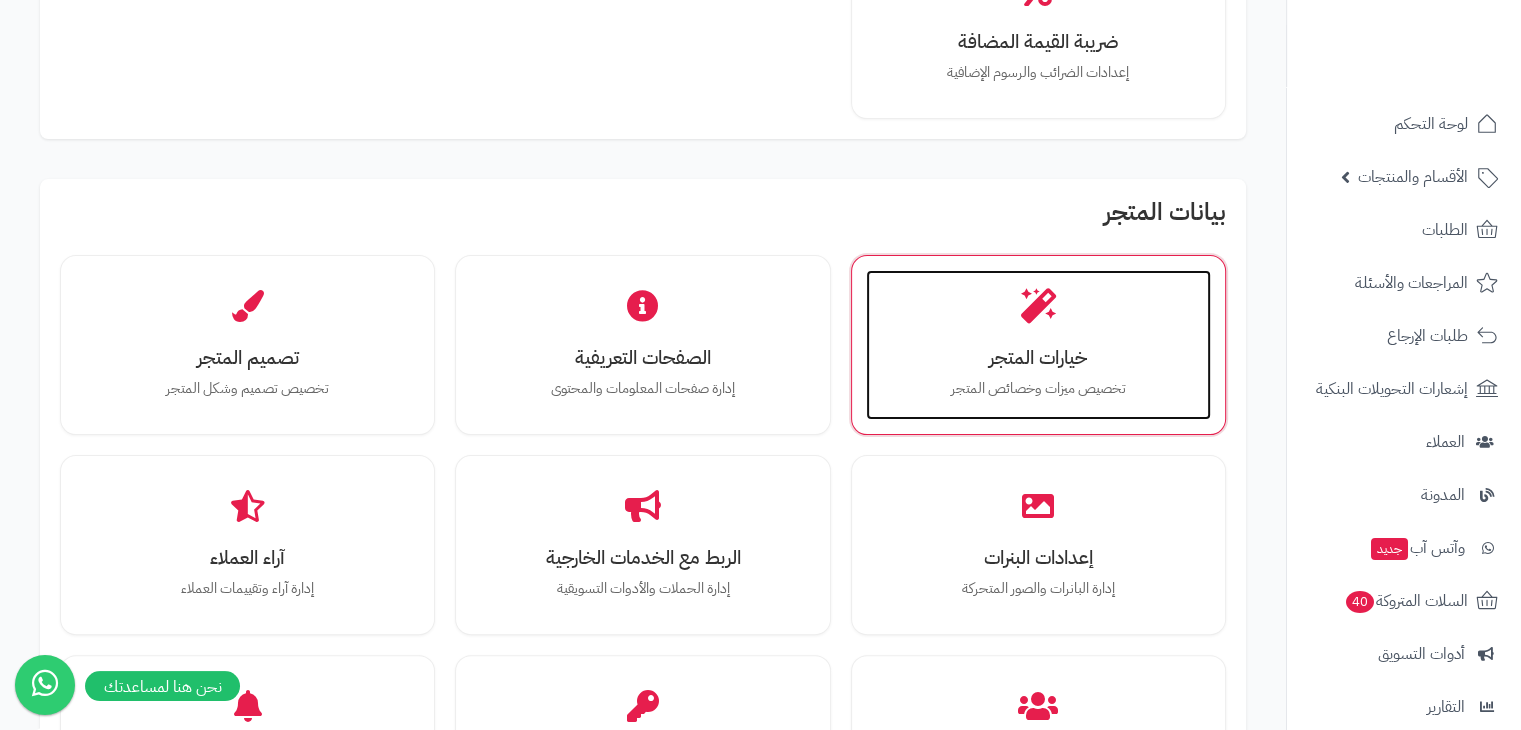 click on "خيارات المتجر" at bounding box center (1038, 357) 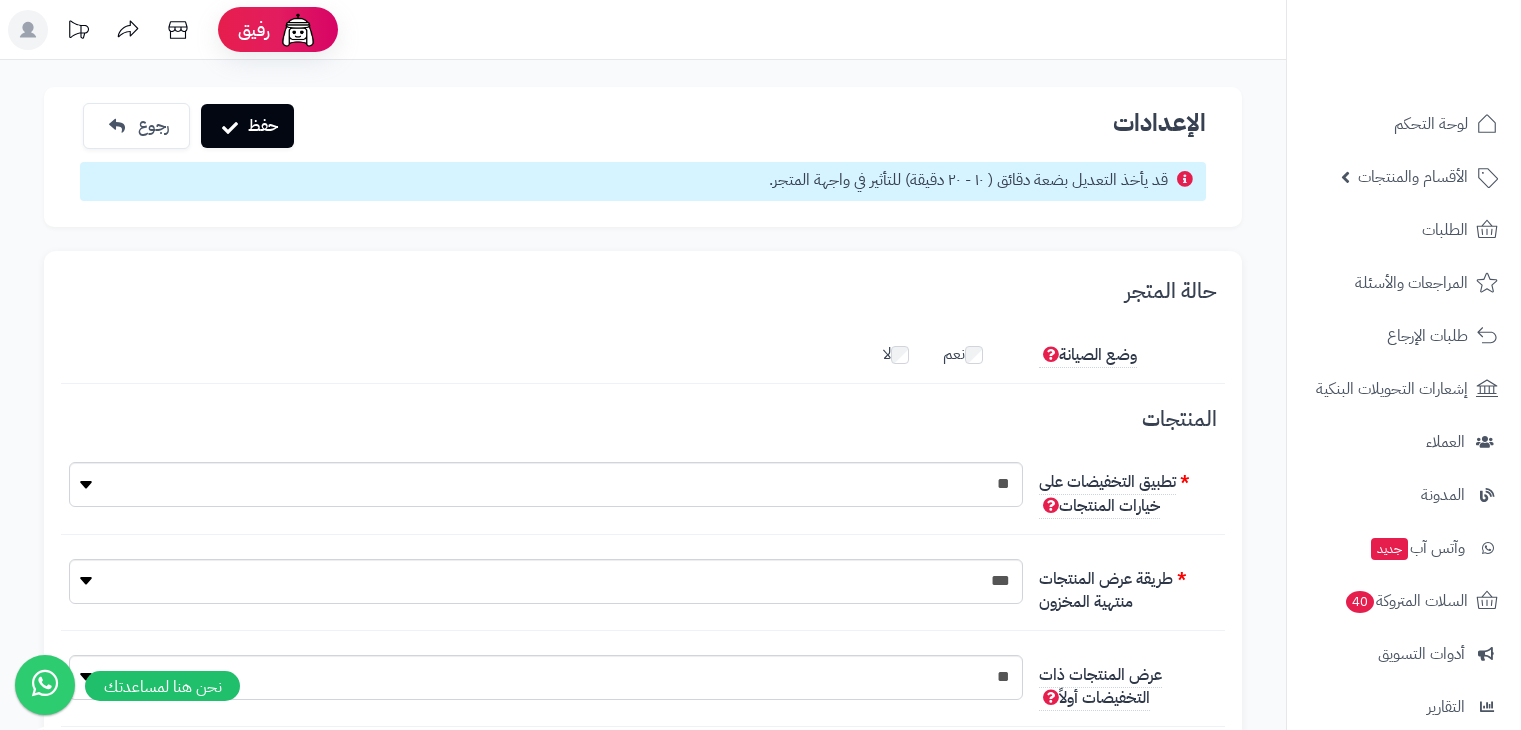 scroll, scrollTop: 0, scrollLeft: 0, axis: both 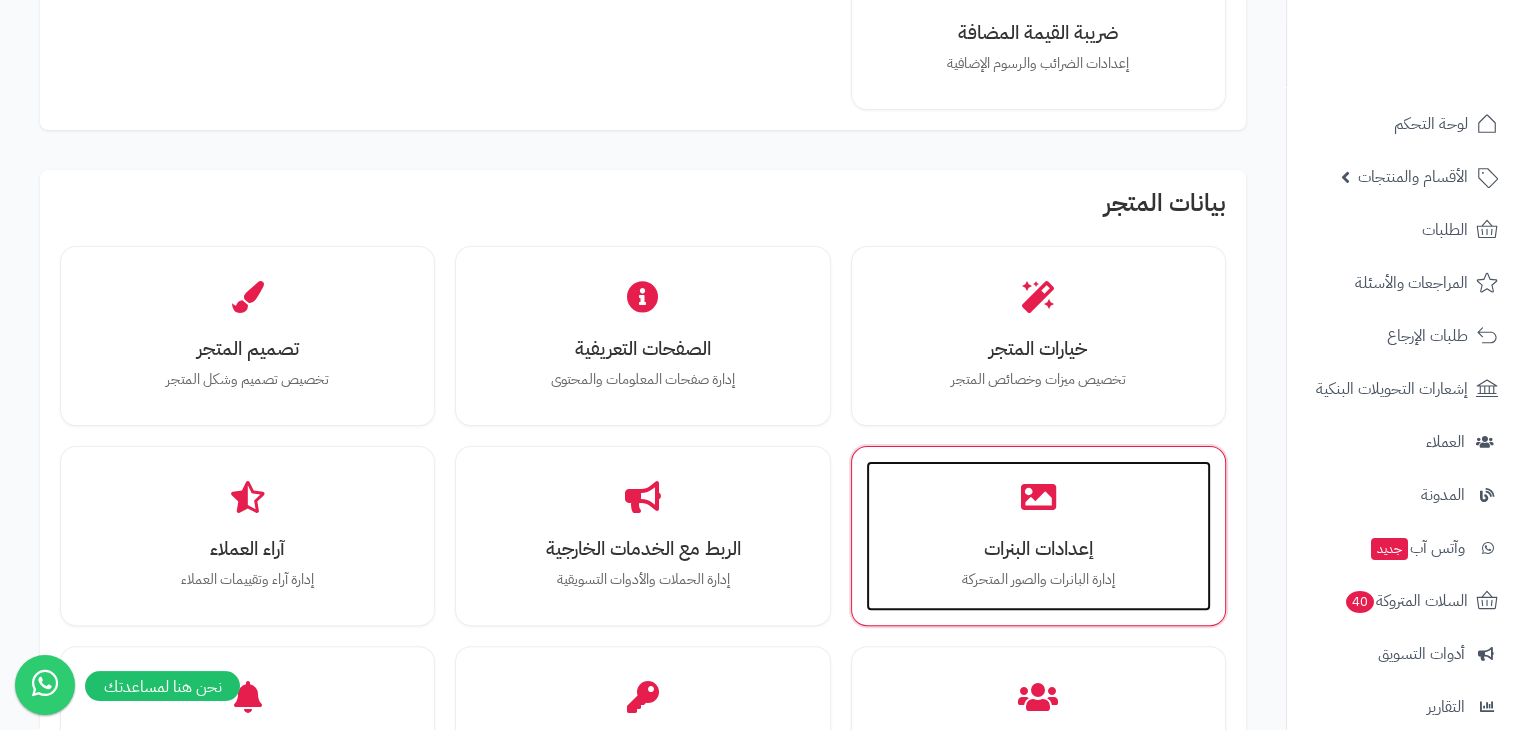 click on "إعدادات البنرات إدارة البانرات والصور المتحركة" at bounding box center [1038, 536] 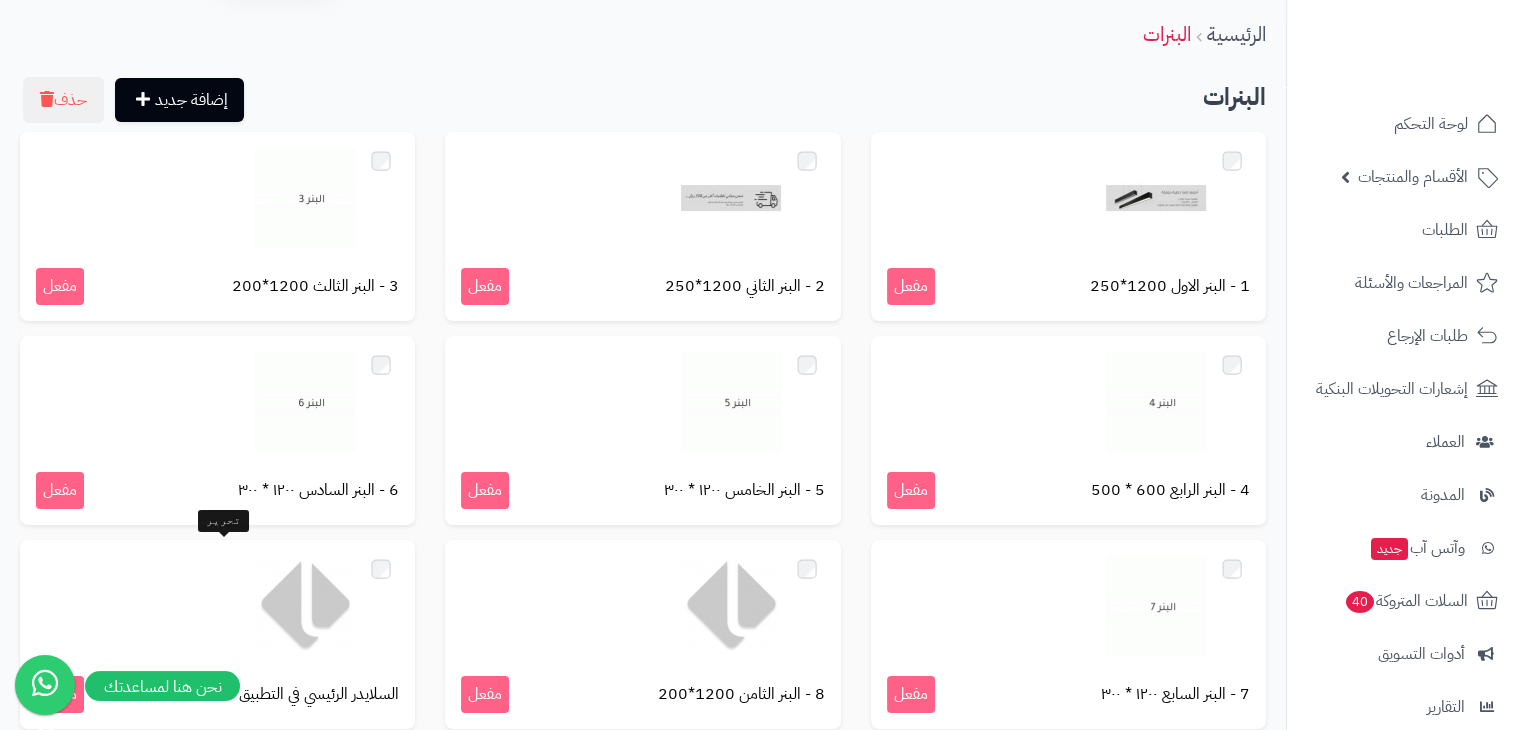 scroll, scrollTop: 0, scrollLeft: 0, axis: both 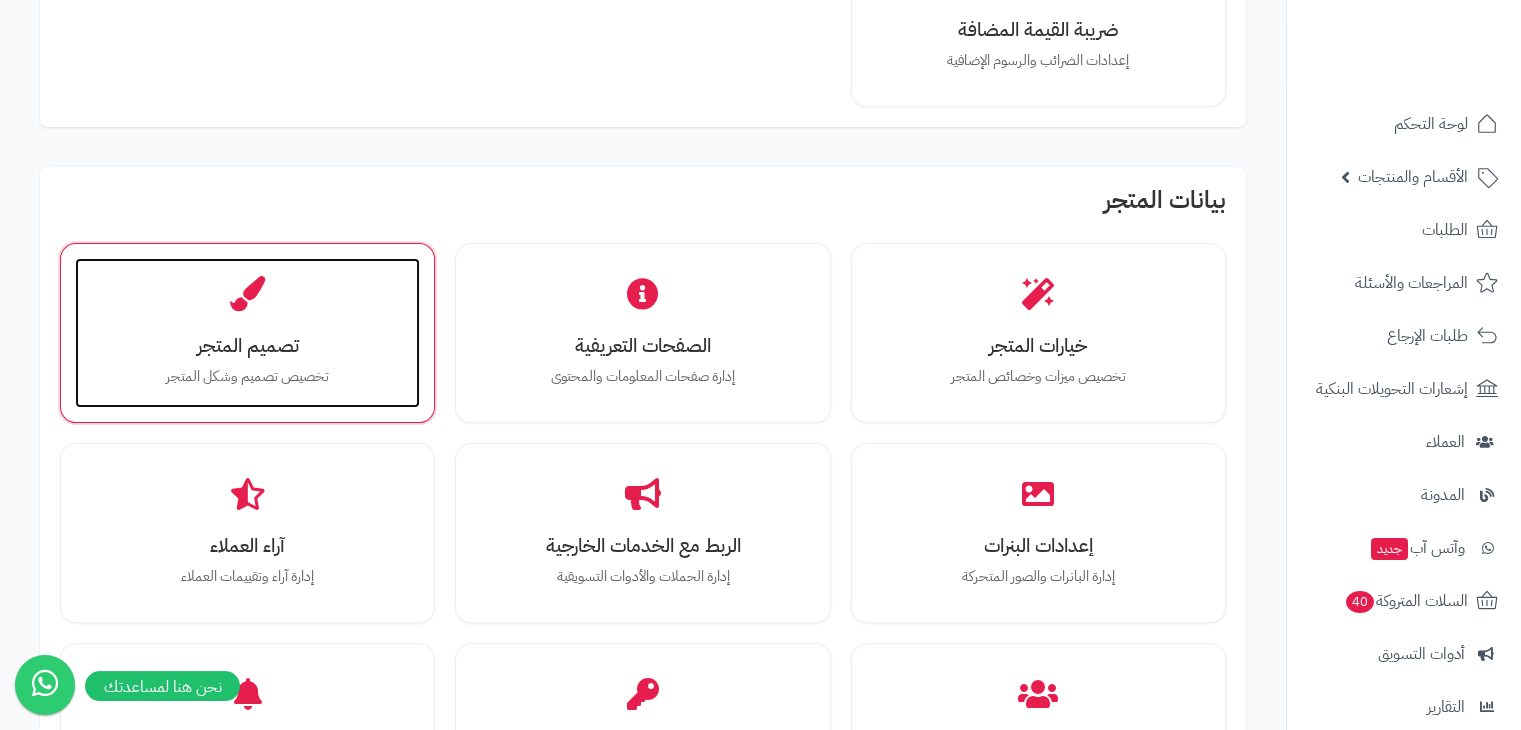click on "تصميم المتجر" at bounding box center [247, 345] 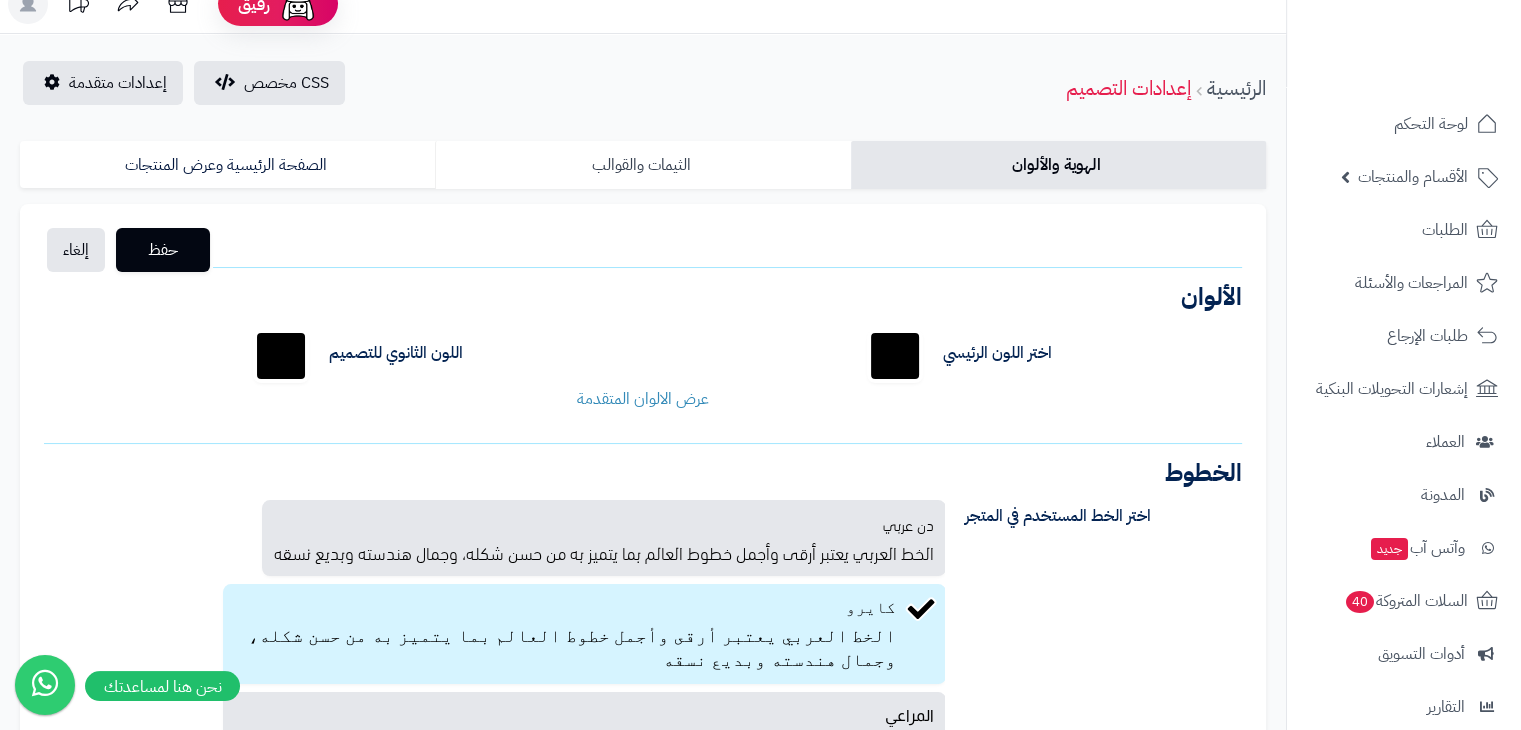 scroll, scrollTop: 27, scrollLeft: 0, axis: vertical 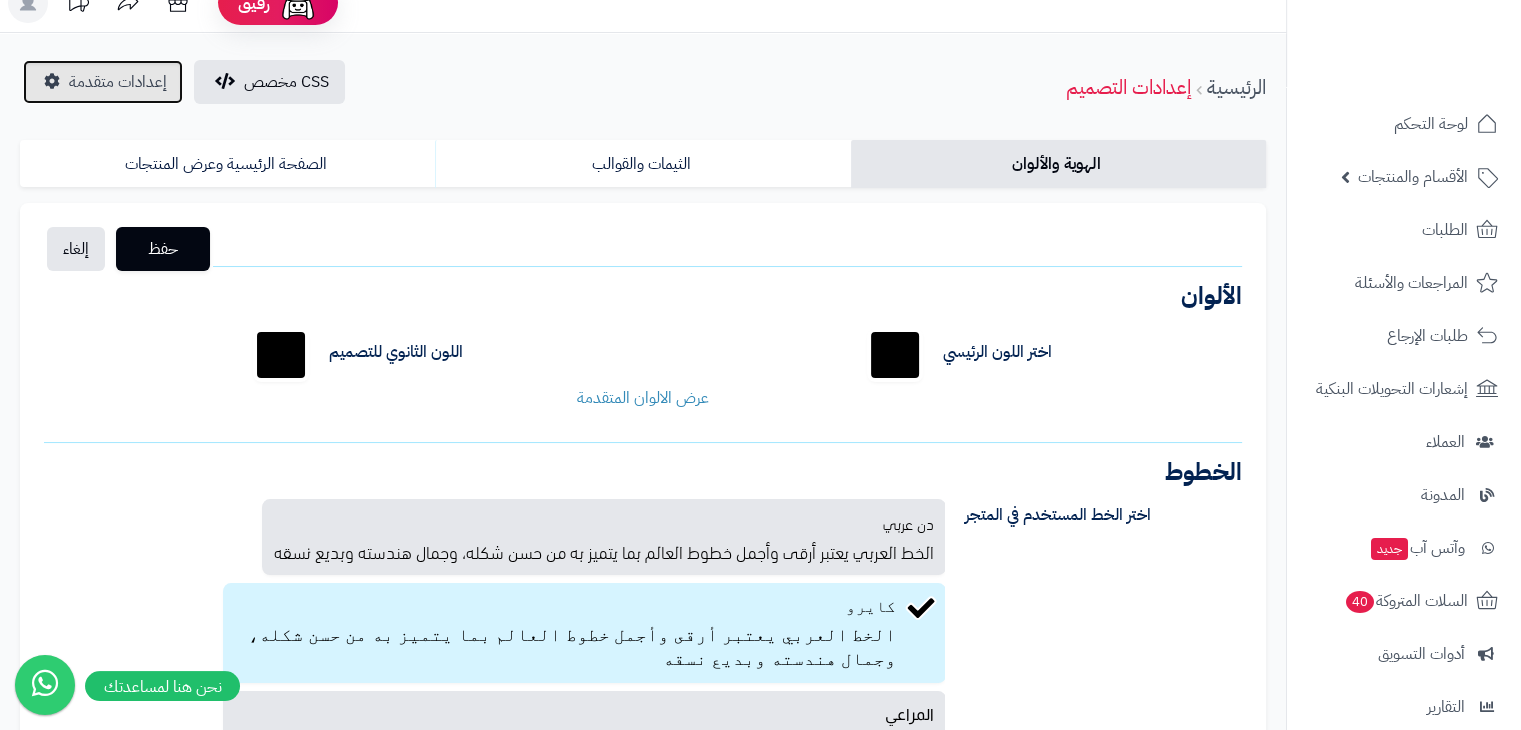 click on "إعدادات متقدمة" at bounding box center (118, 82) 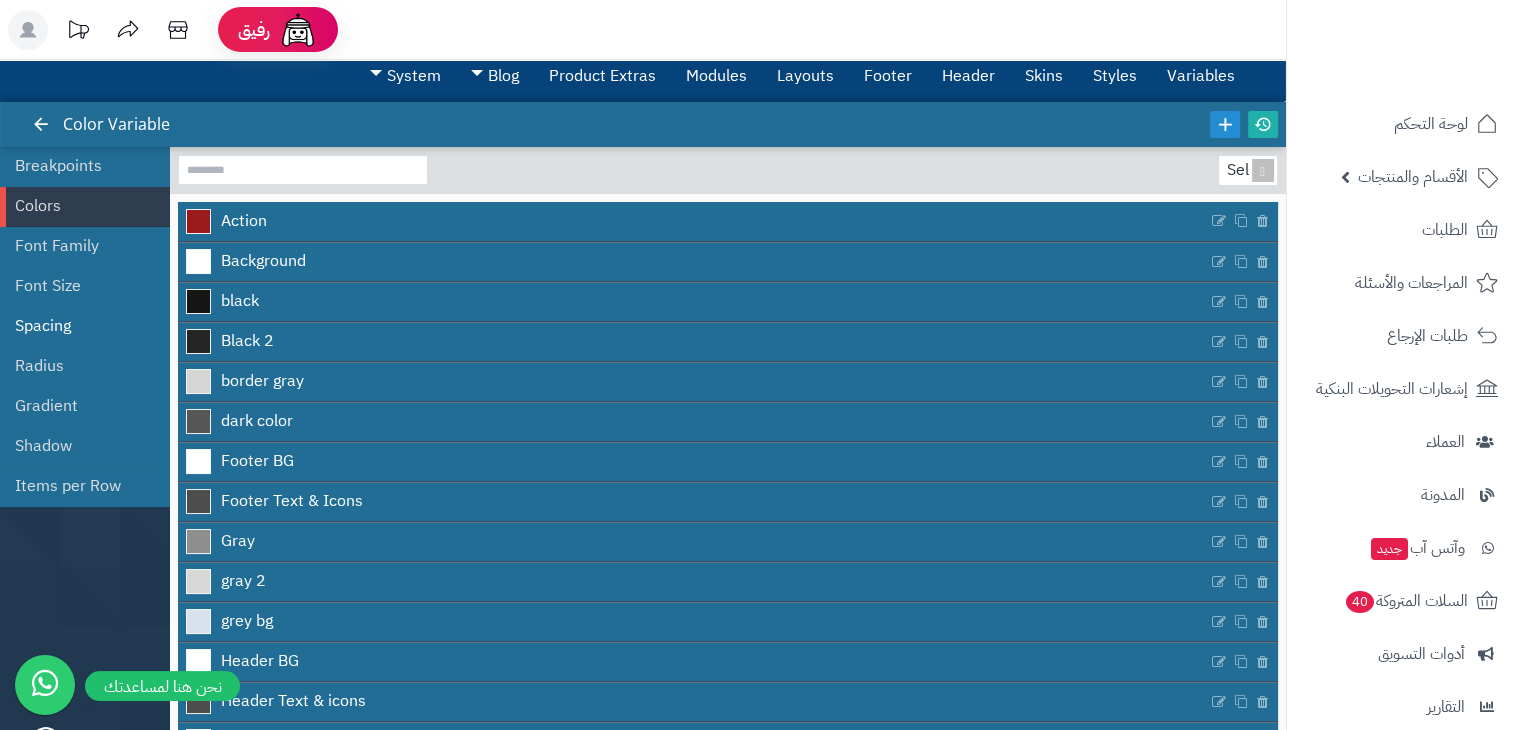 scroll, scrollTop: 40, scrollLeft: 0, axis: vertical 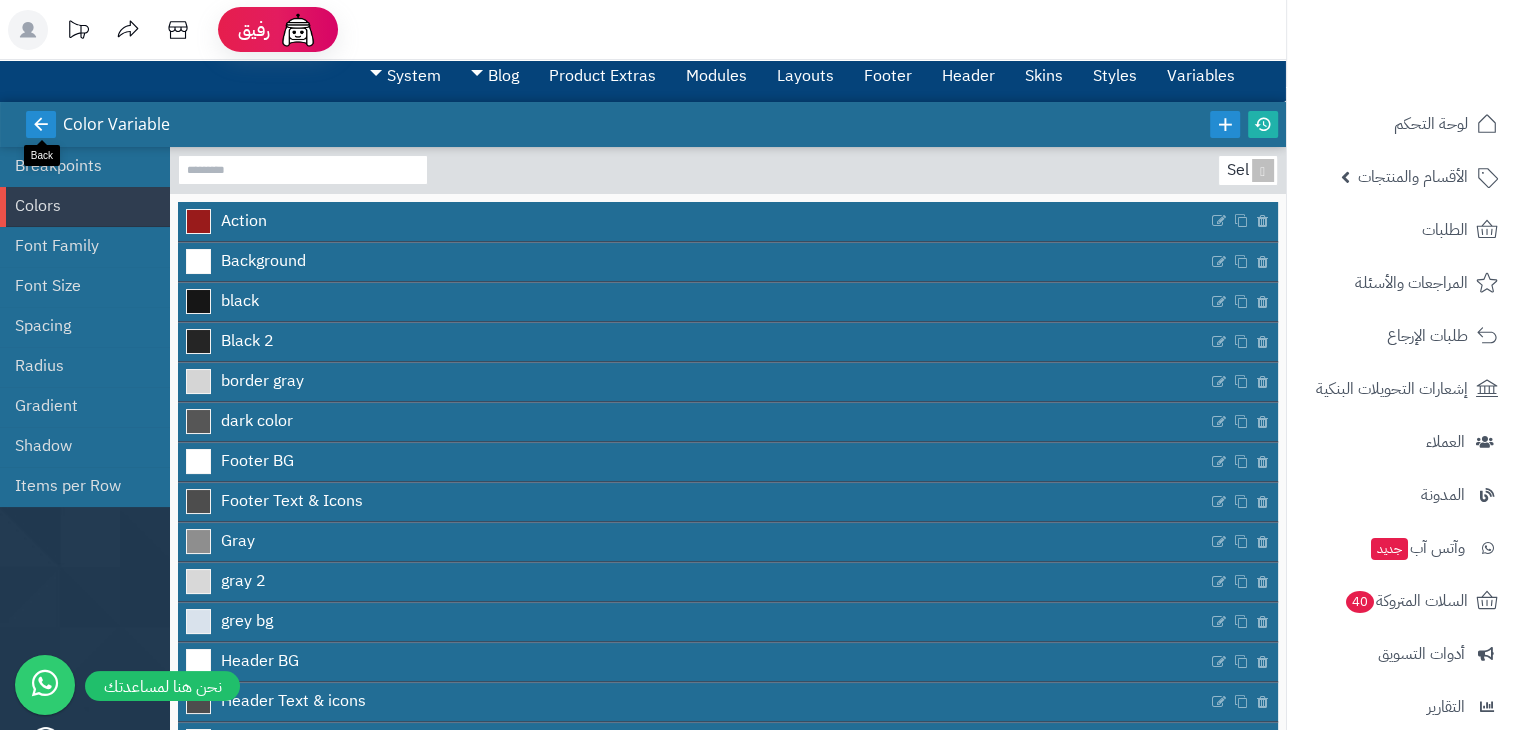 click at bounding box center (41, 124) 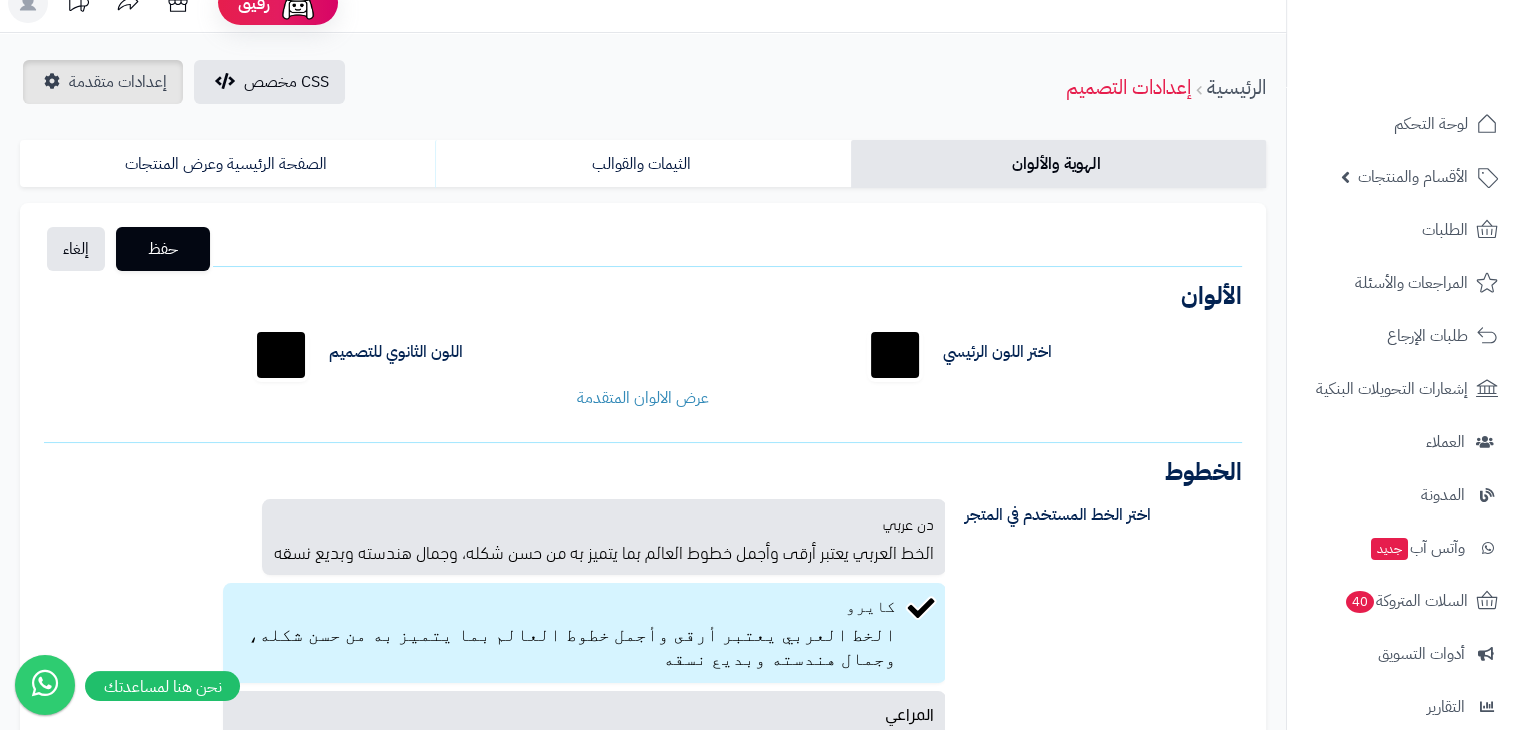 scroll, scrollTop: 27, scrollLeft: 0, axis: vertical 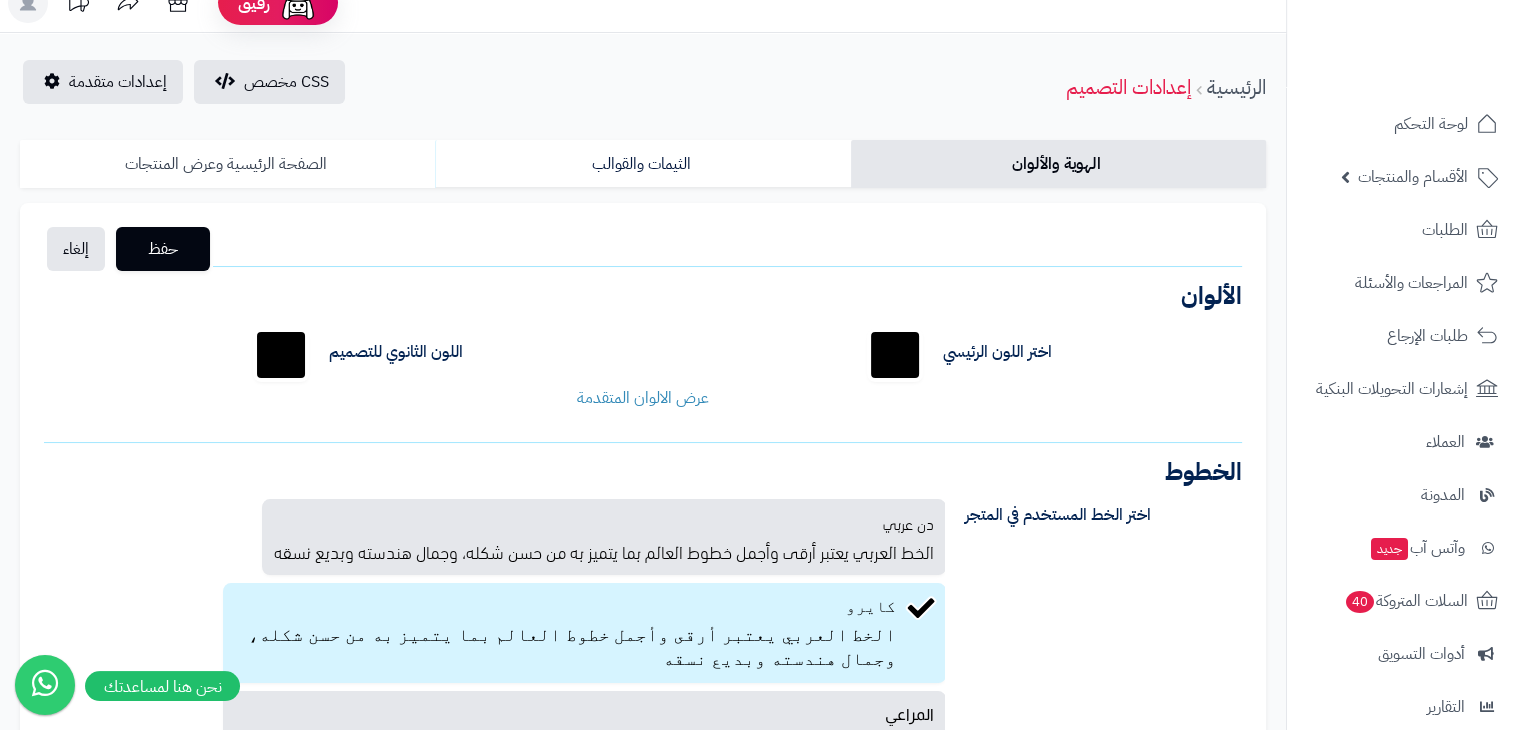 click on "الصفحة الرئيسية وعرض المنتجات" at bounding box center [227, 164] 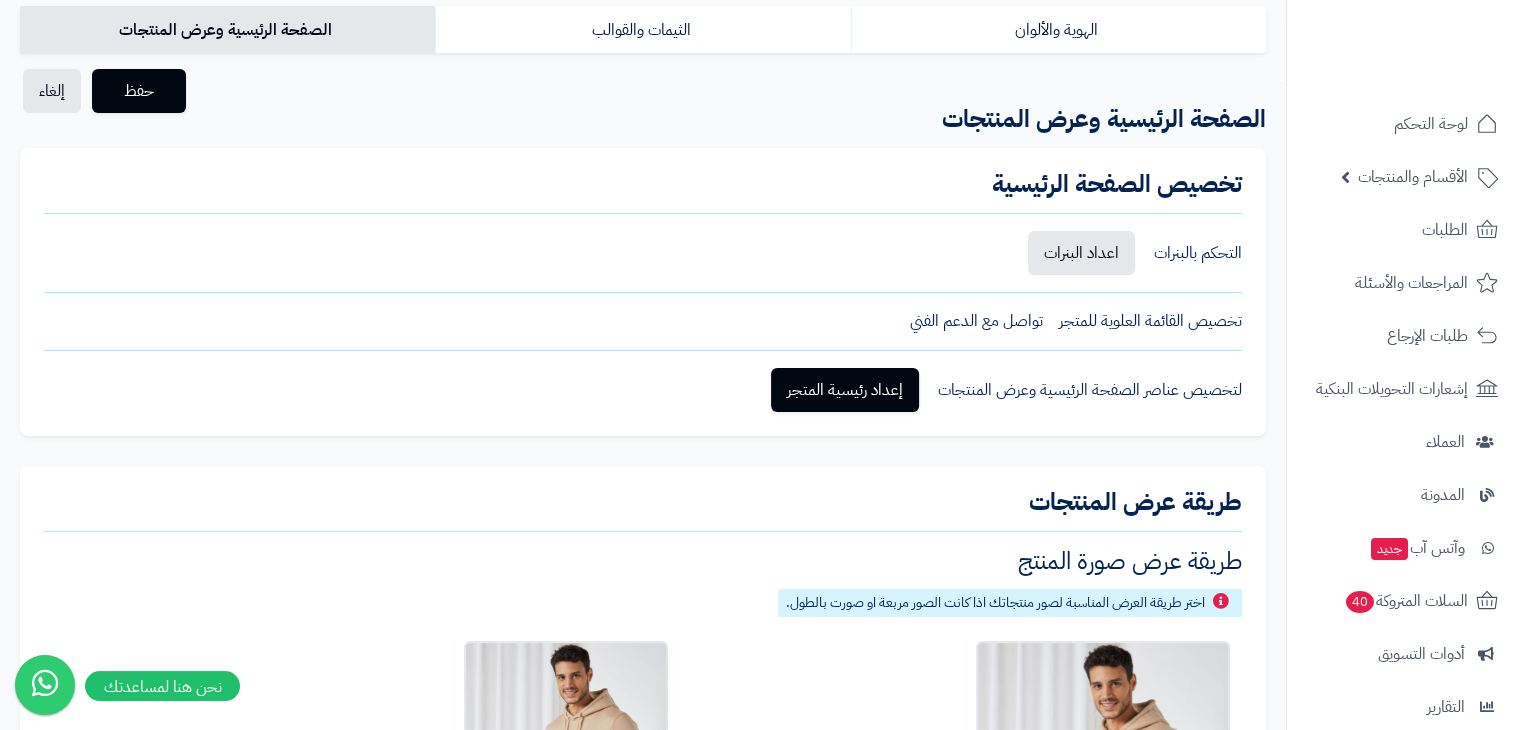 scroll, scrollTop: 164, scrollLeft: 0, axis: vertical 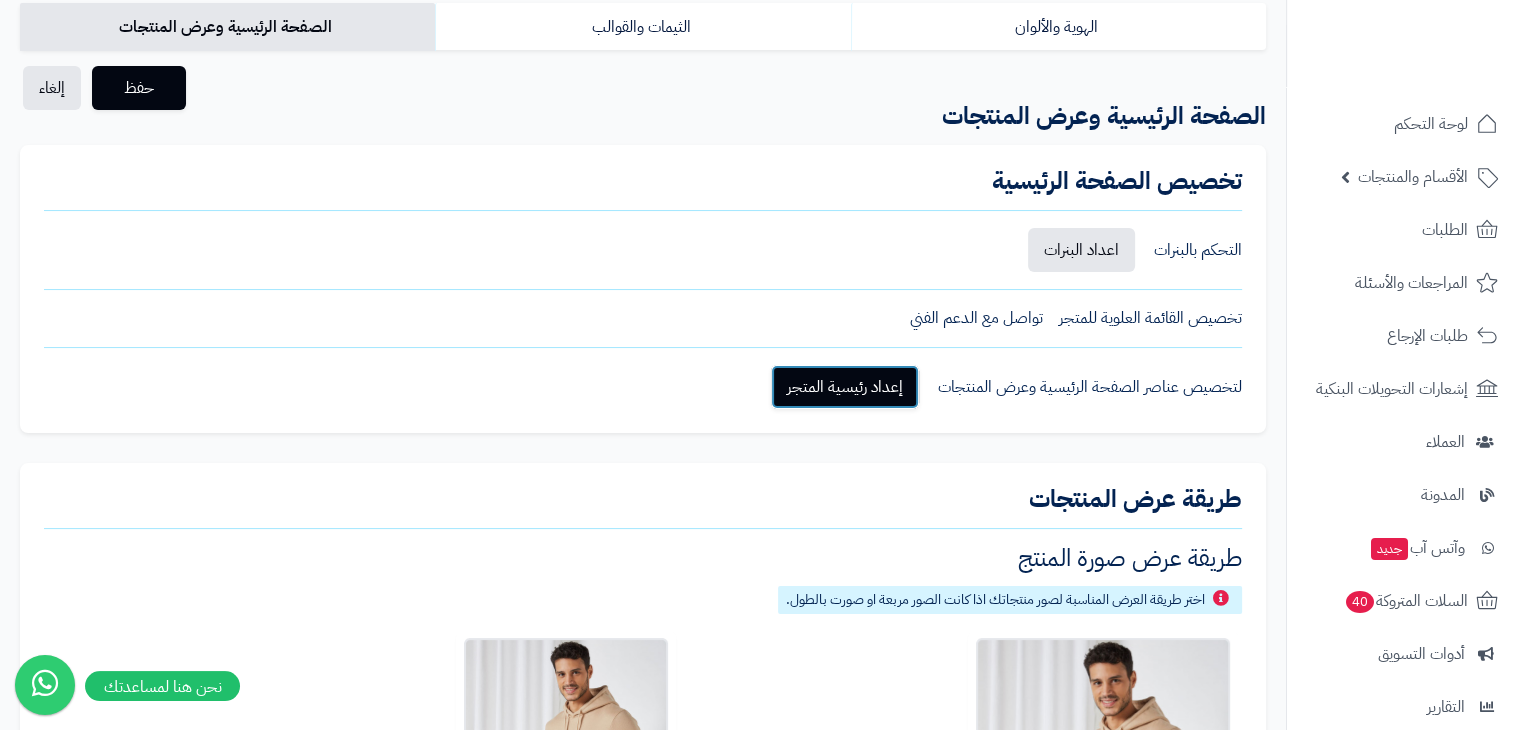 click on "إعداد رئيسية المتجر" at bounding box center [845, 387] 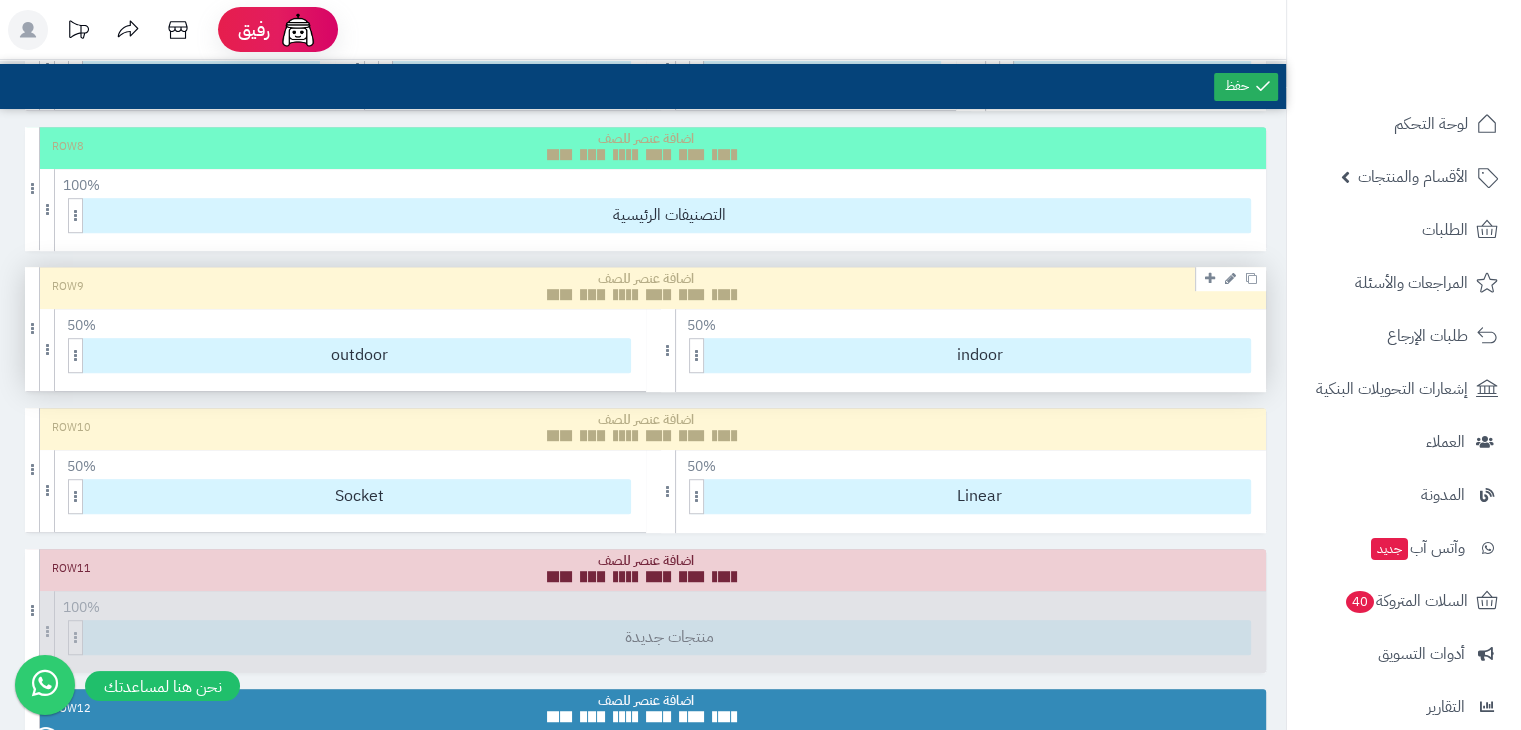 scroll, scrollTop: 1130, scrollLeft: 0, axis: vertical 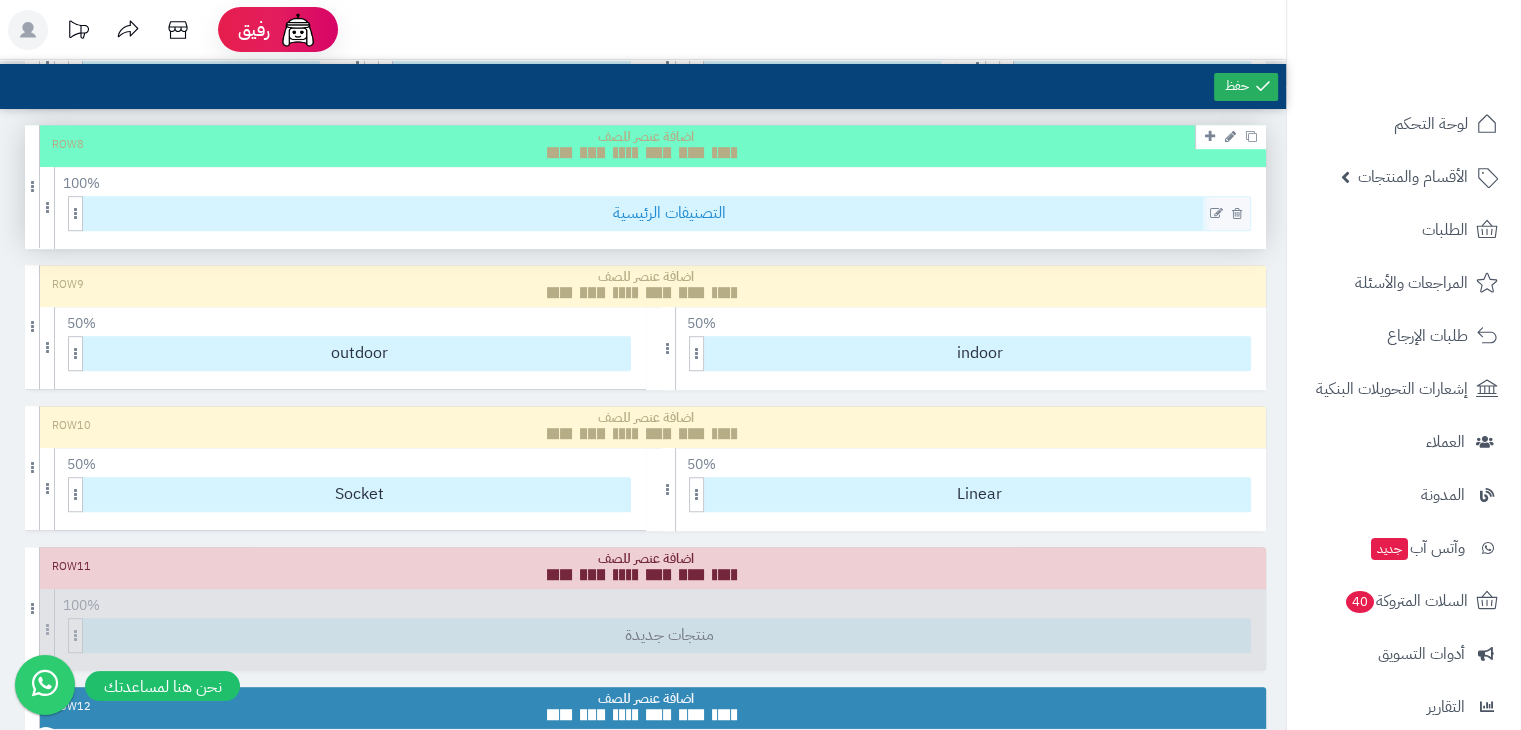 click on "التصنيفات الرئيسية" at bounding box center (669, 213) 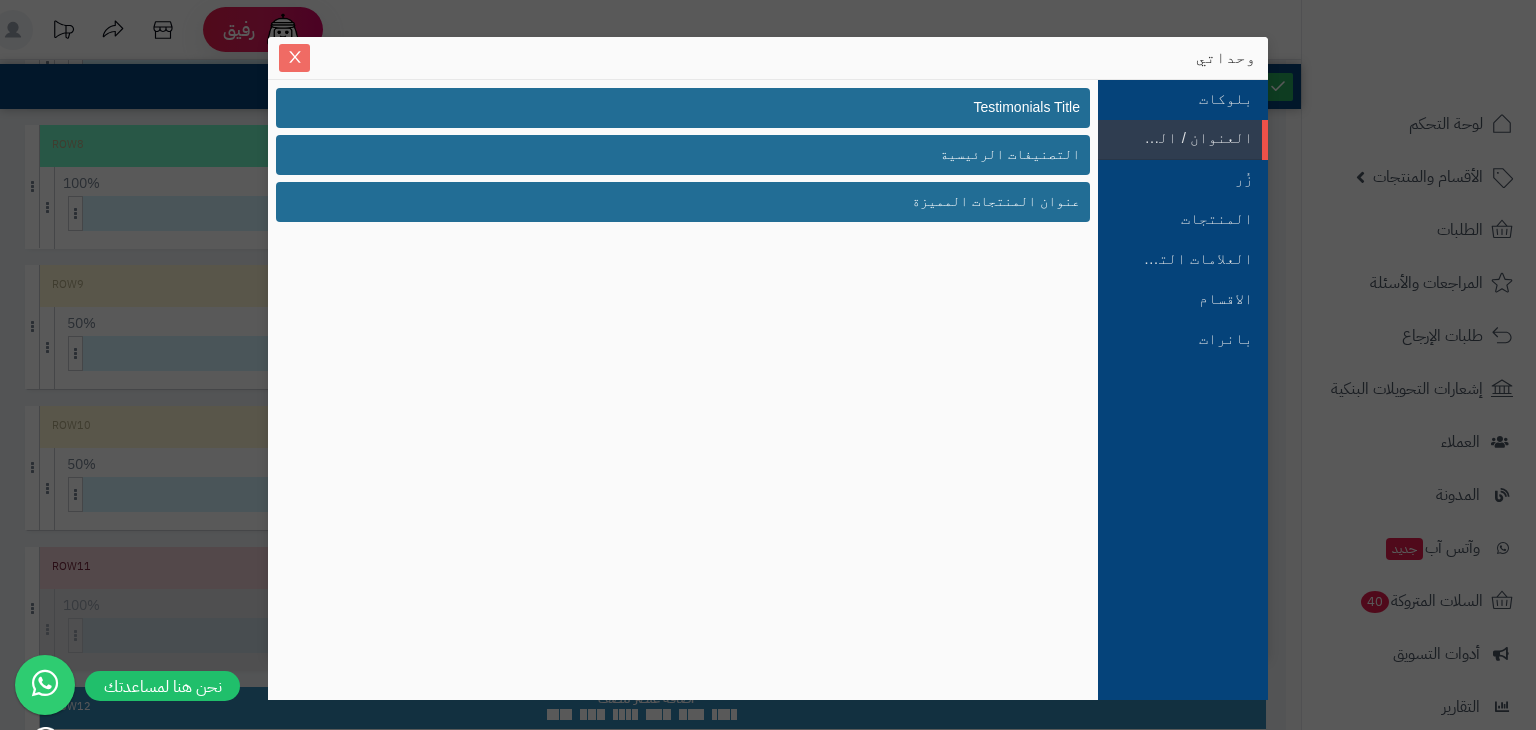 click 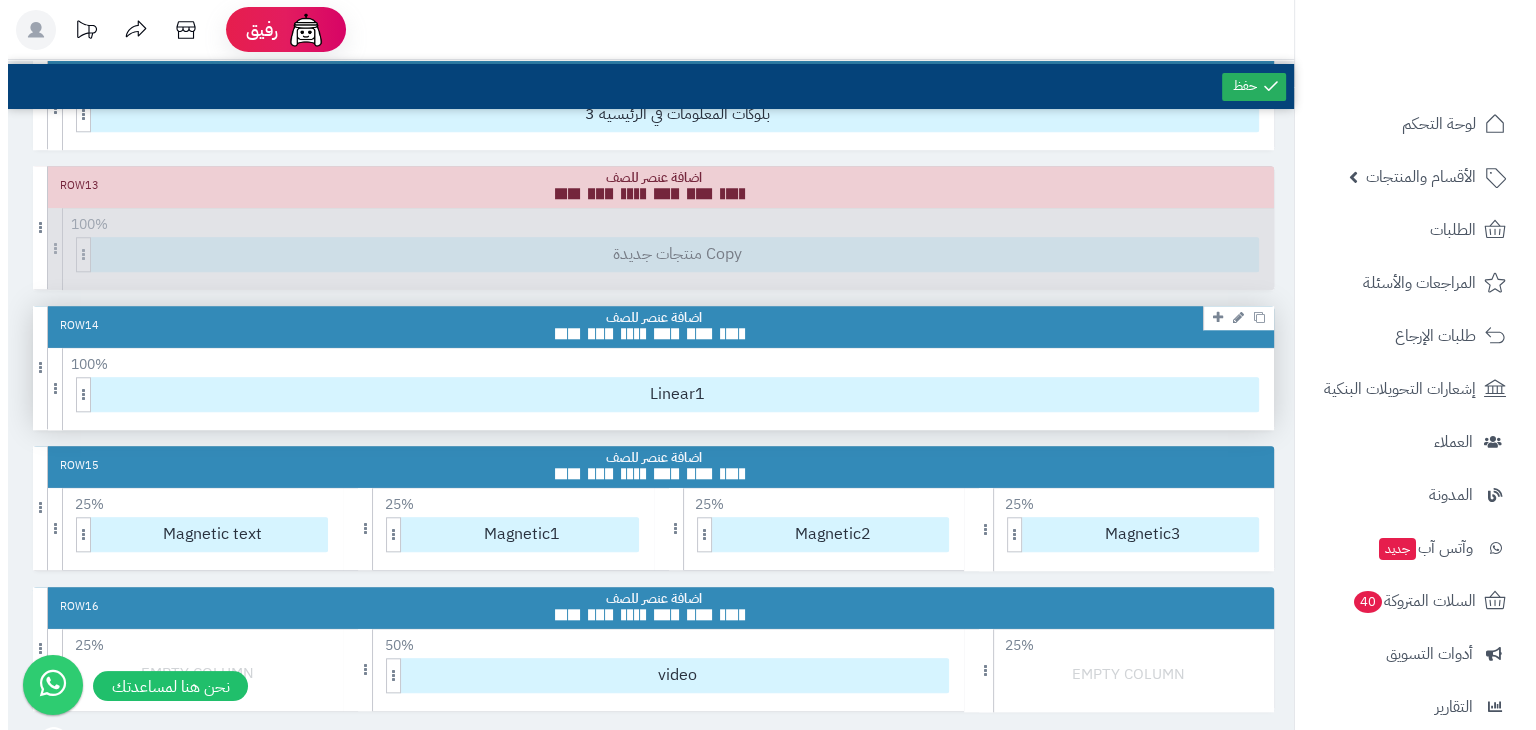 scroll, scrollTop: 1790, scrollLeft: 0, axis: vertical 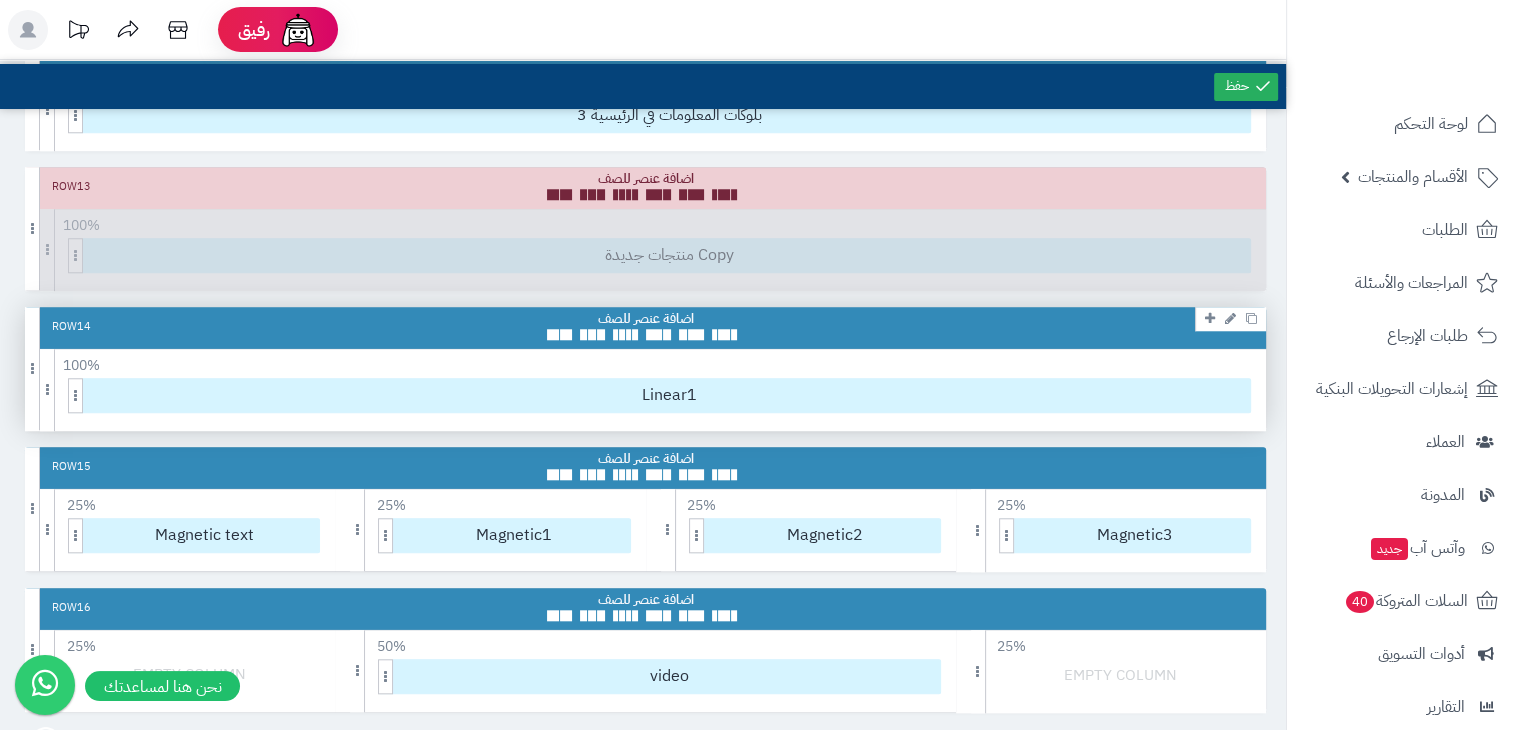 click on "Row  14" at bounding box center [645, 328] 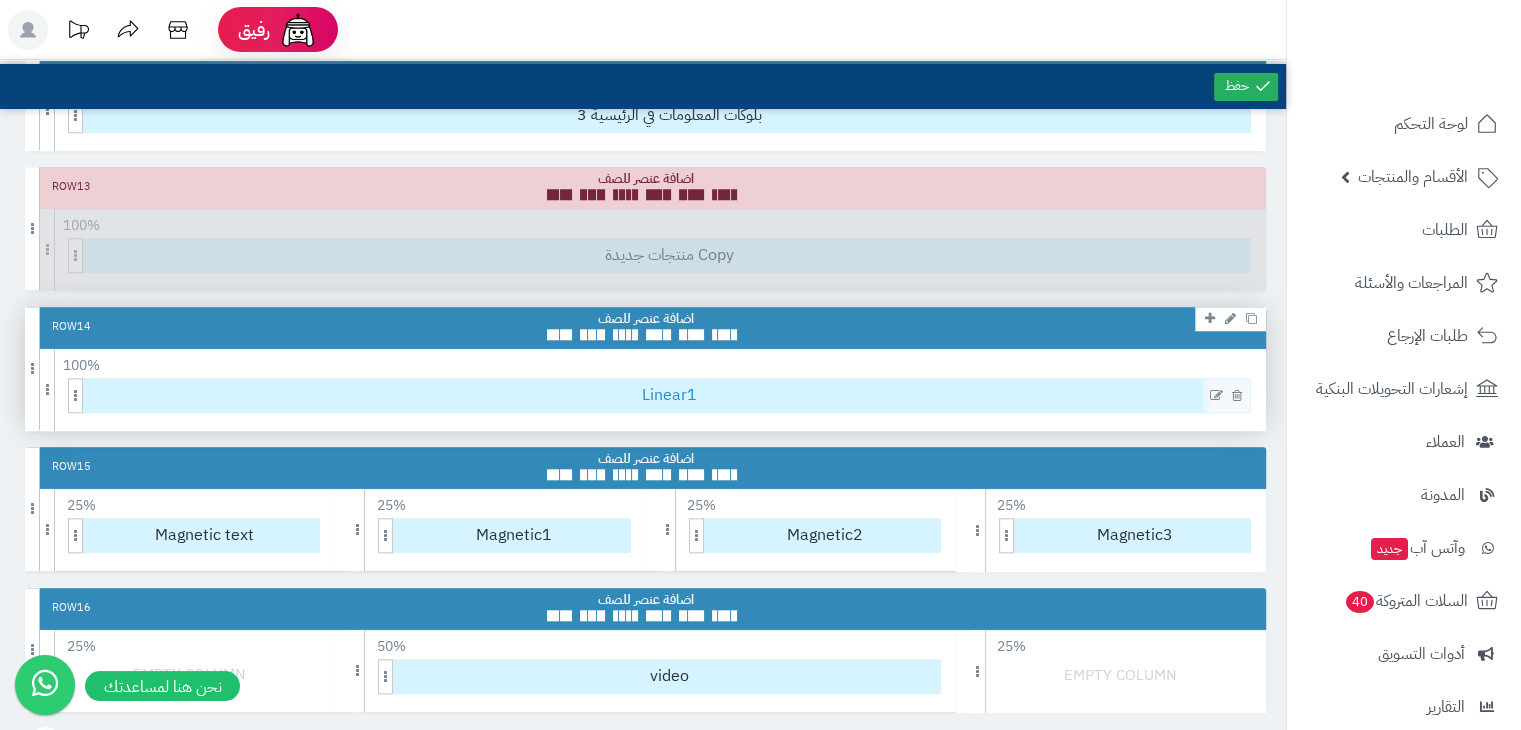 click on "Linear1" at bounding box center [669, 395] 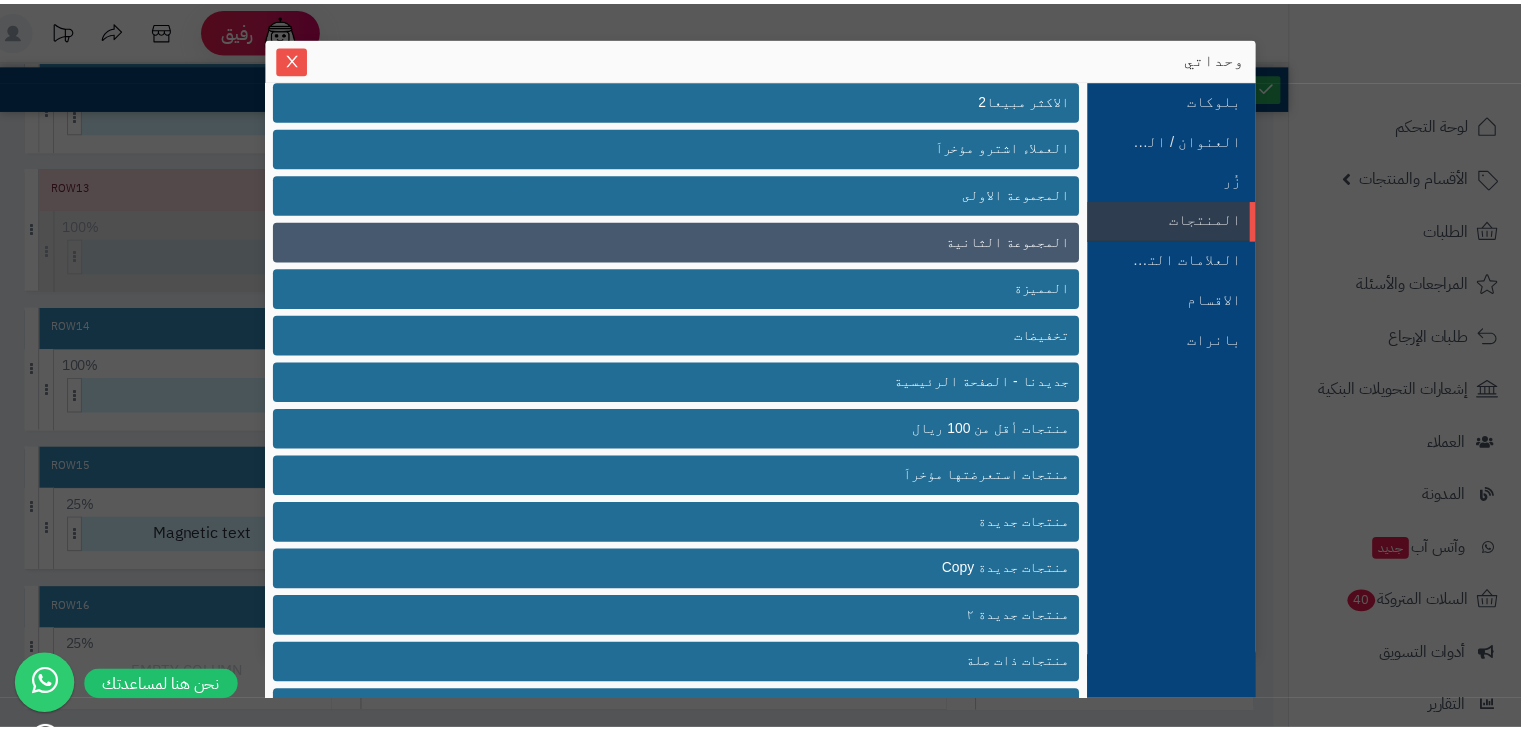 scroll, scrollTop: 336, scrollLeft: 0, axis: vertical 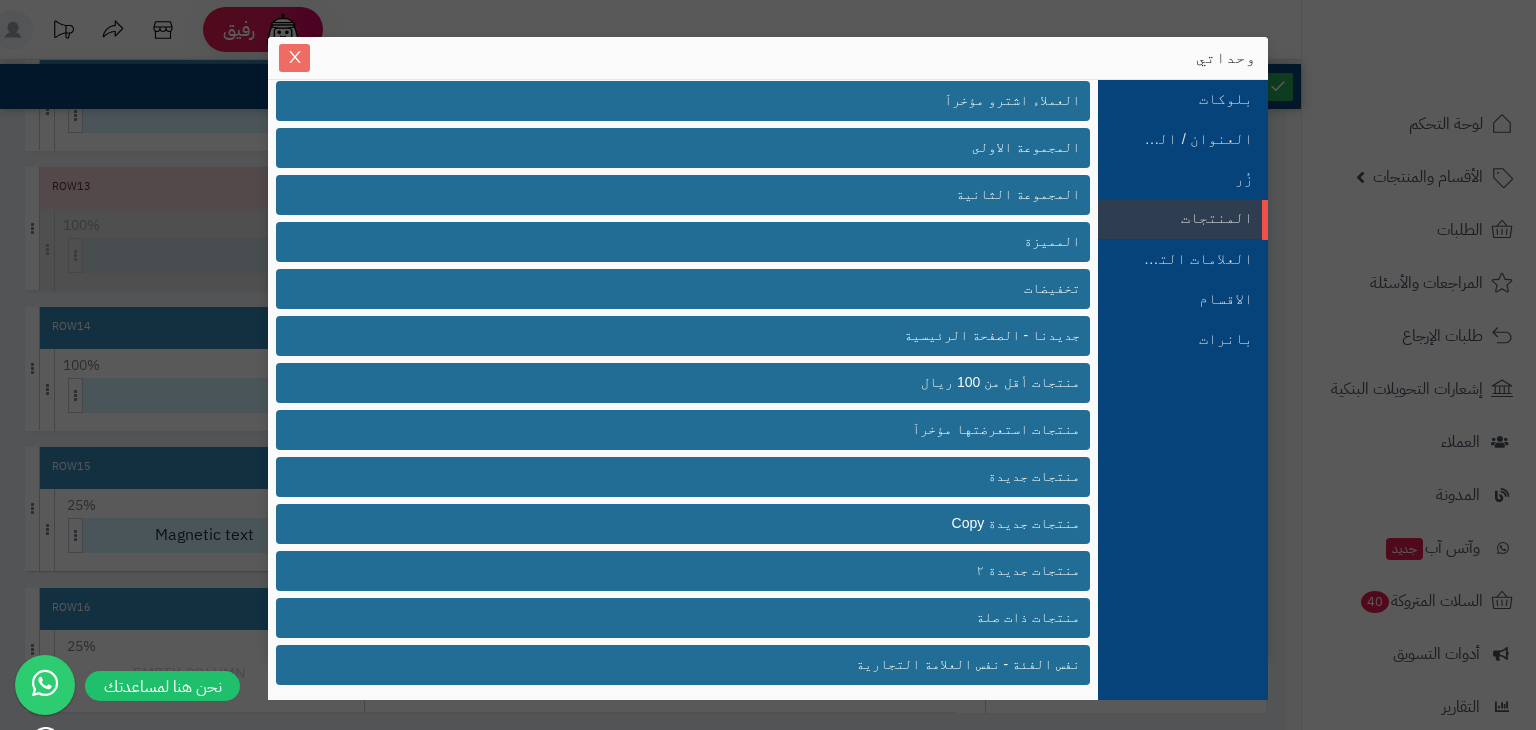 click at bounding box center [294, 58] 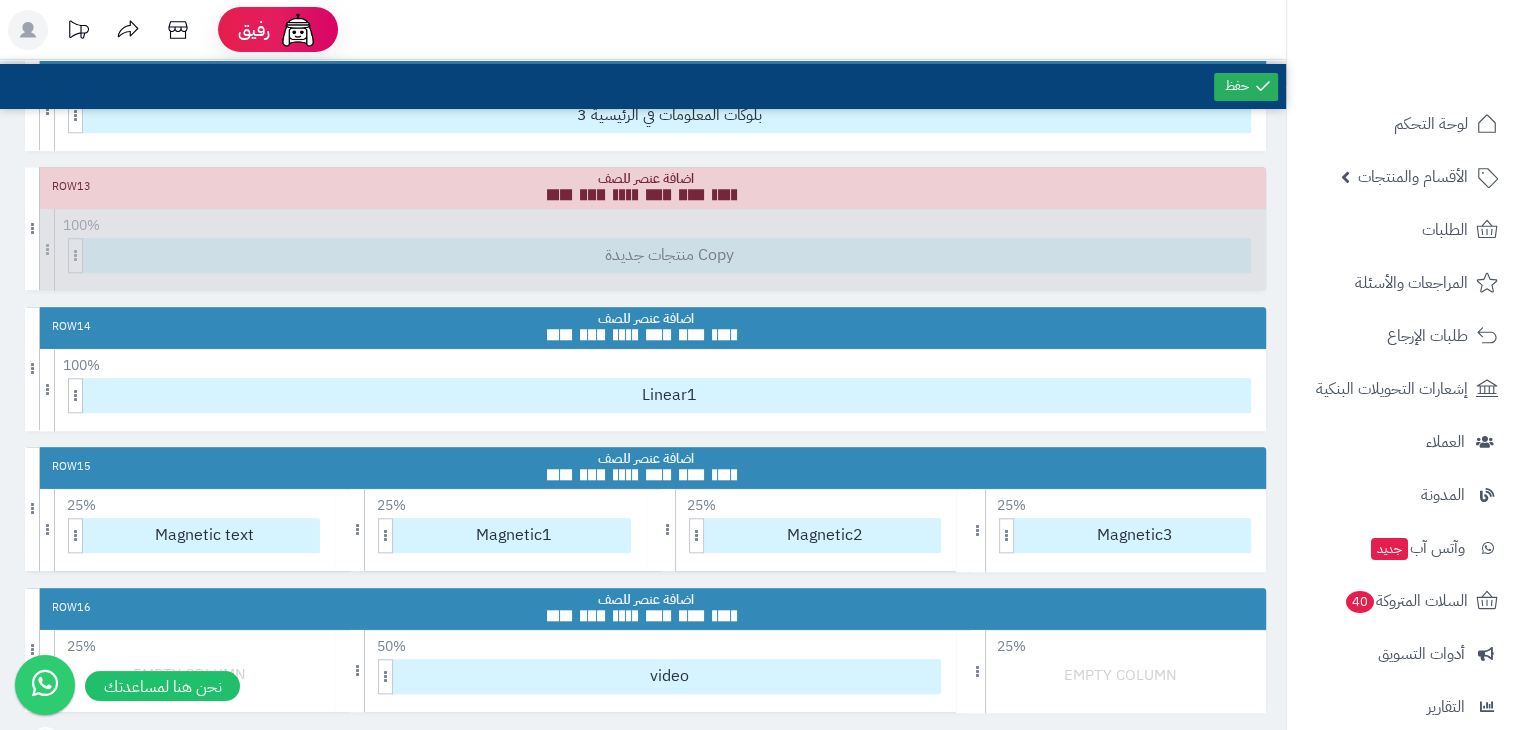 click on "3.0.48 Layouts - Home" at bounding box center (643, 86) 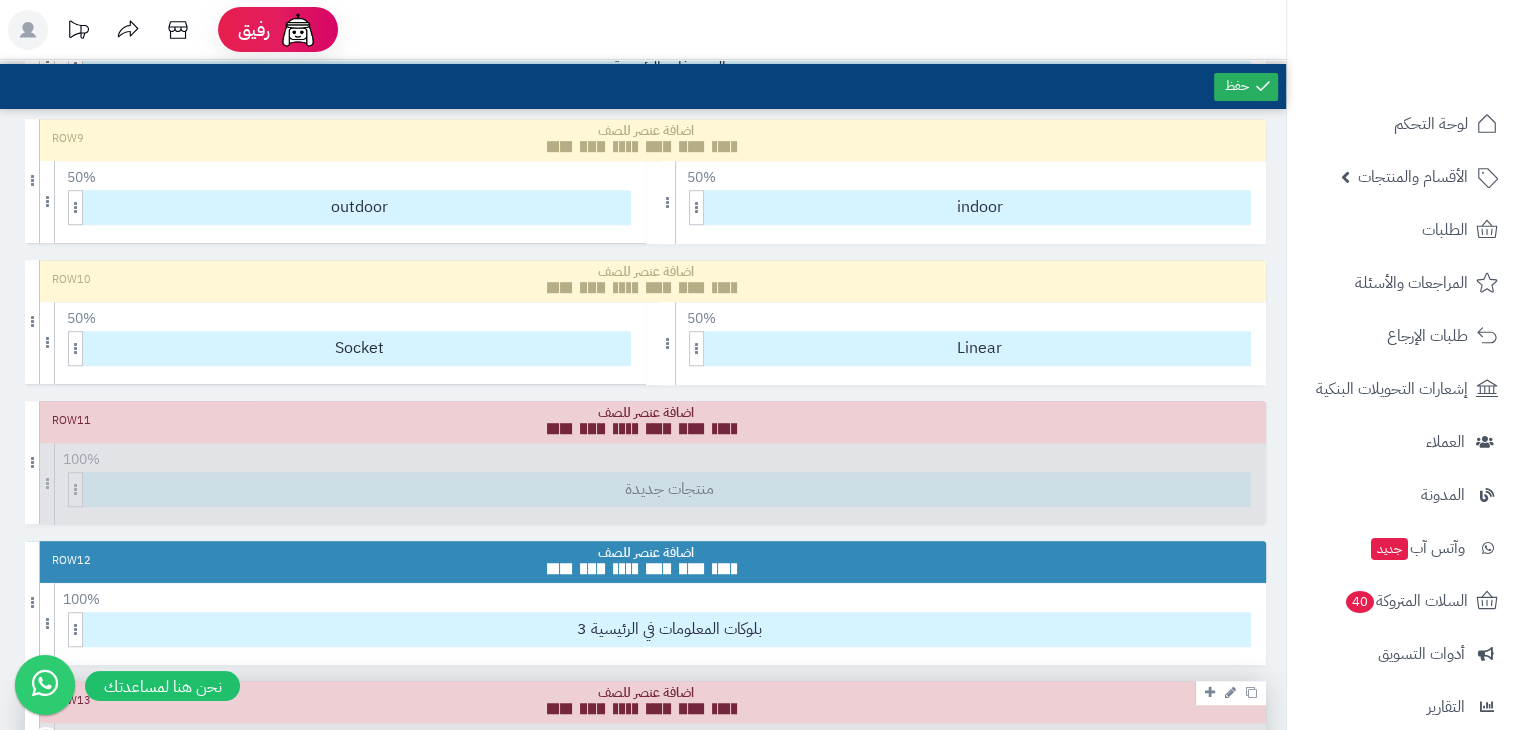 scroll, scrollTop: 1156, scrollLeft: 0, axis: vertical 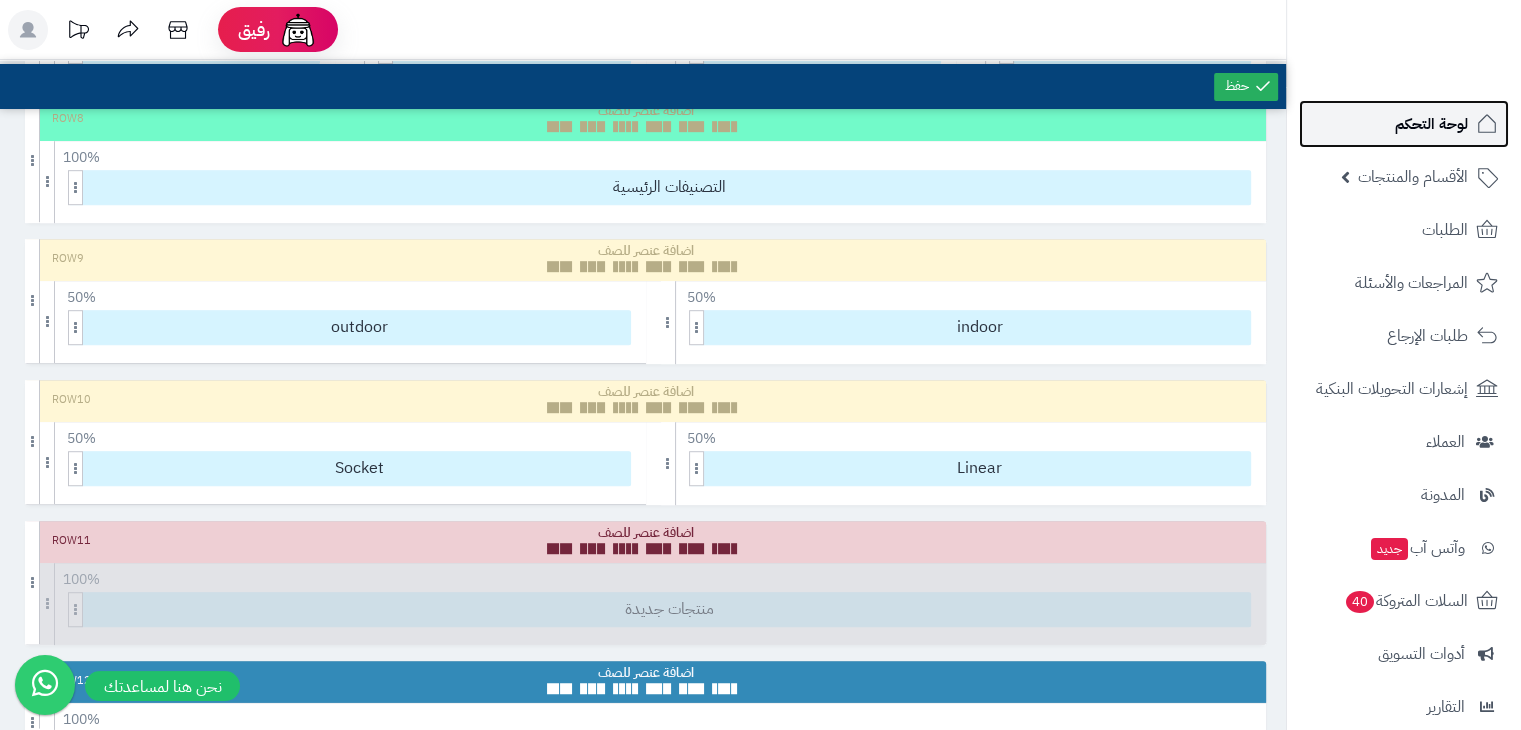 click on "لوحة التحكم" at bounding box center [1404, 124] 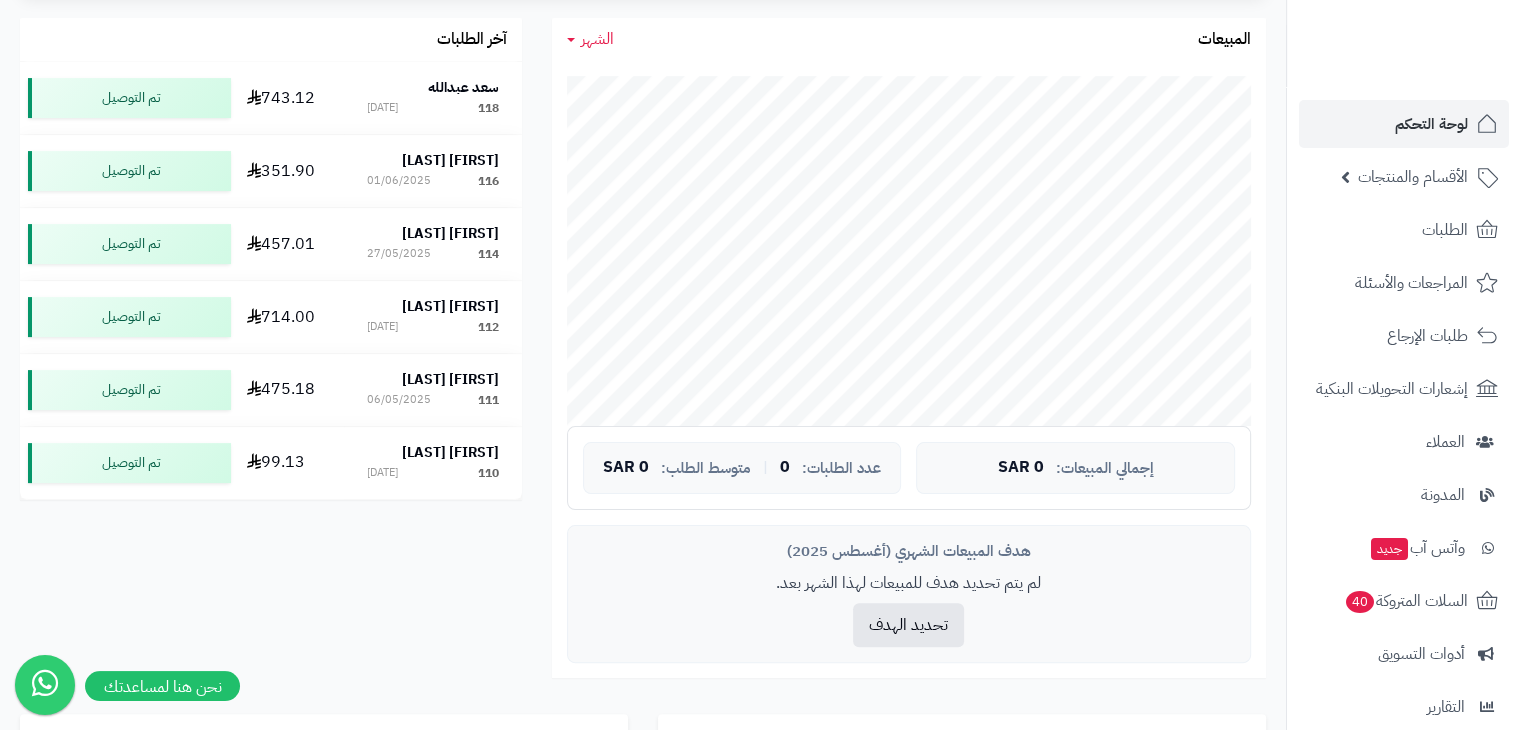 scroll, scrollTop: 0, scrollLeft: 0, axis: both 